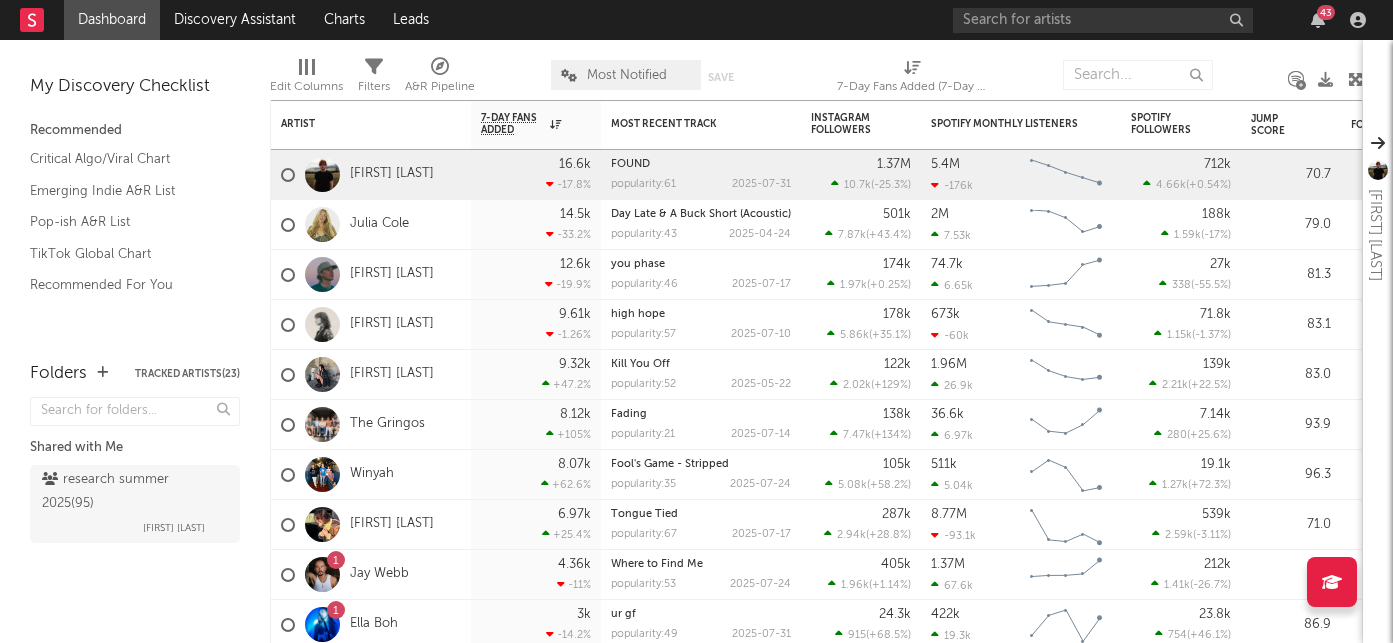 scroll, scrollTop: 0, scrollLeft: 0, axis: both 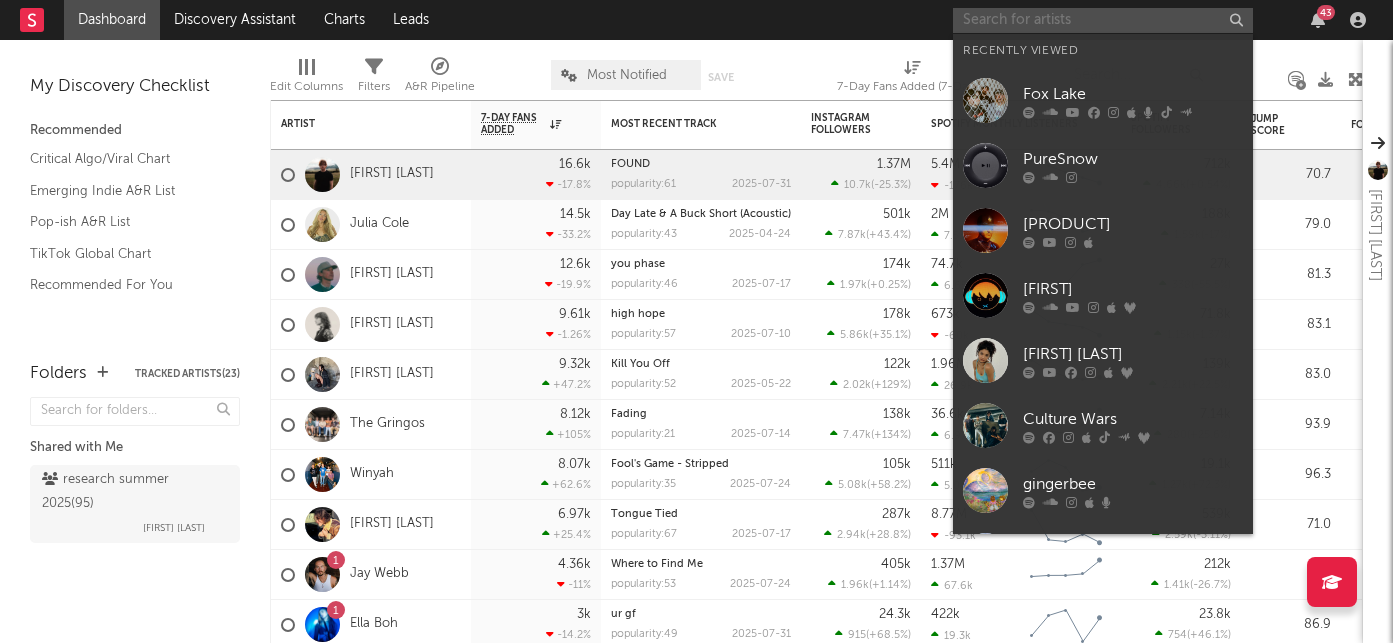 click at bounding box center [1103, 20] 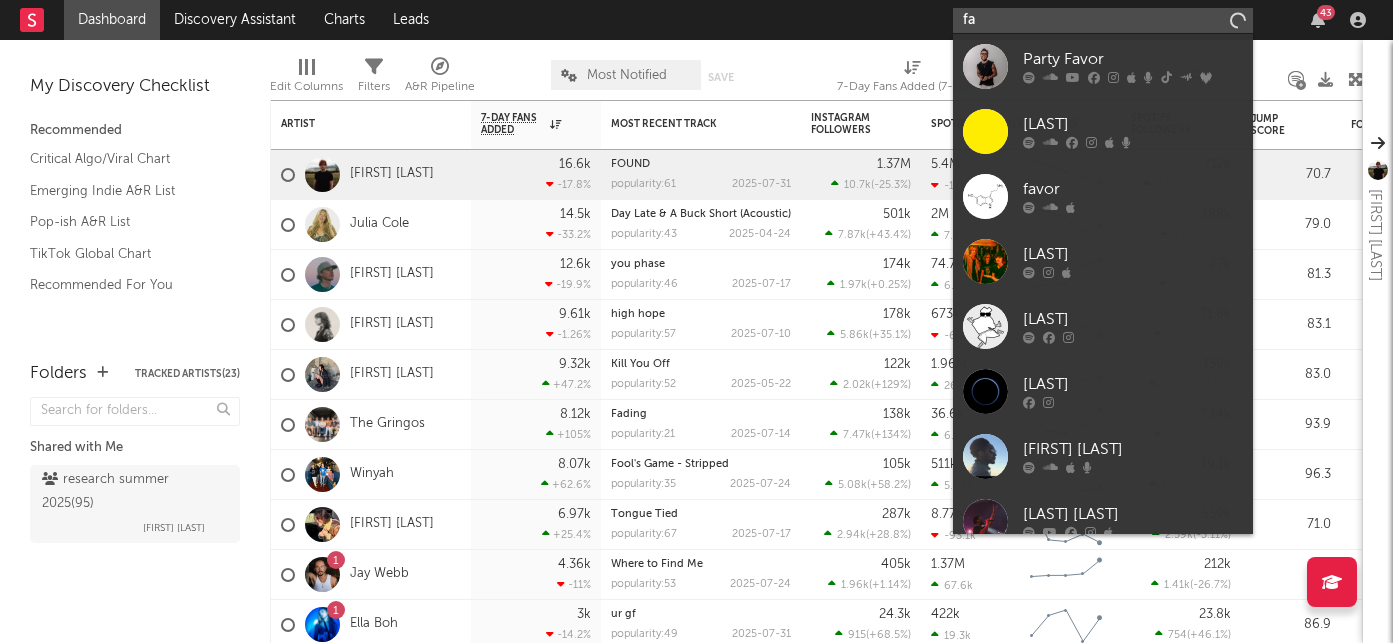 type on "f" 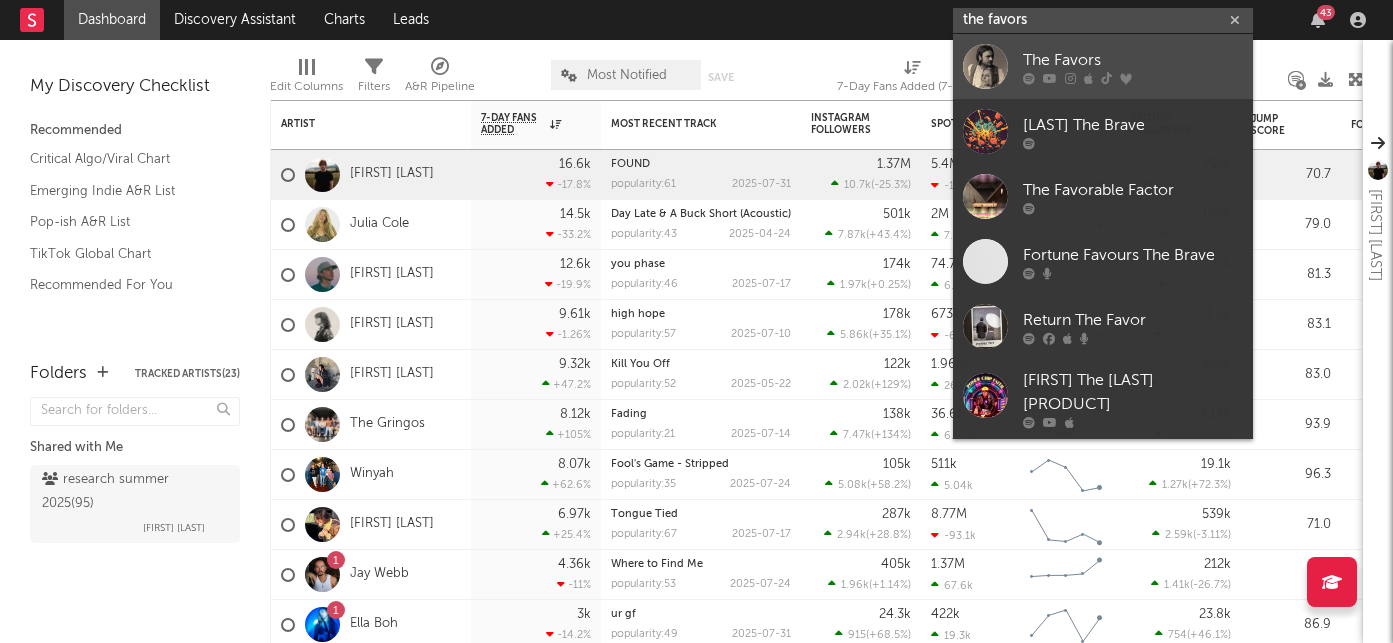 type on "the favors" 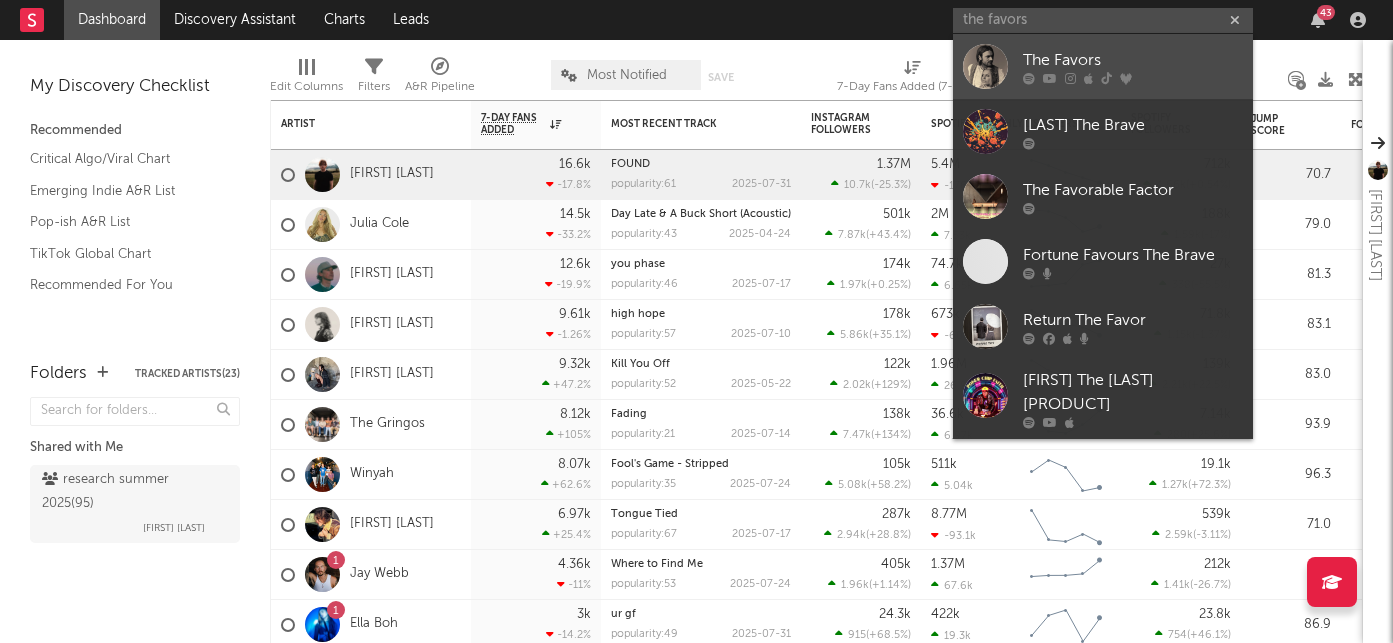 click on "The Favors" at bounding box center [1133, 60] 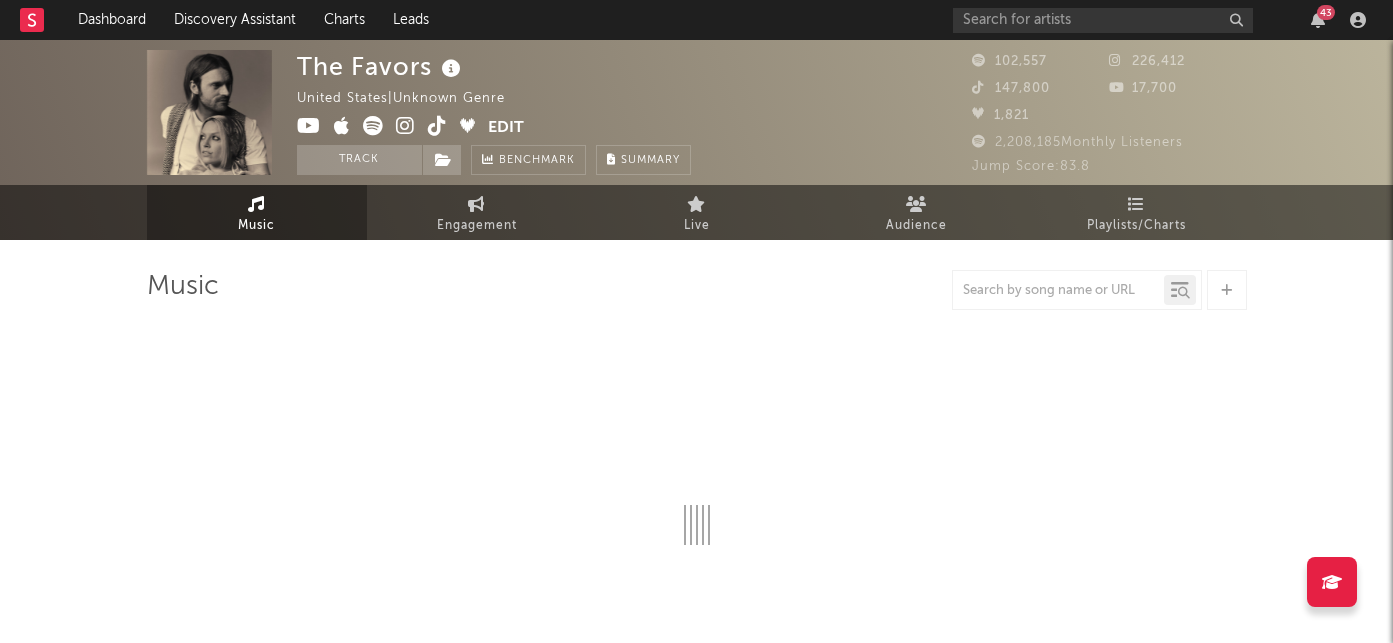select on "1w" 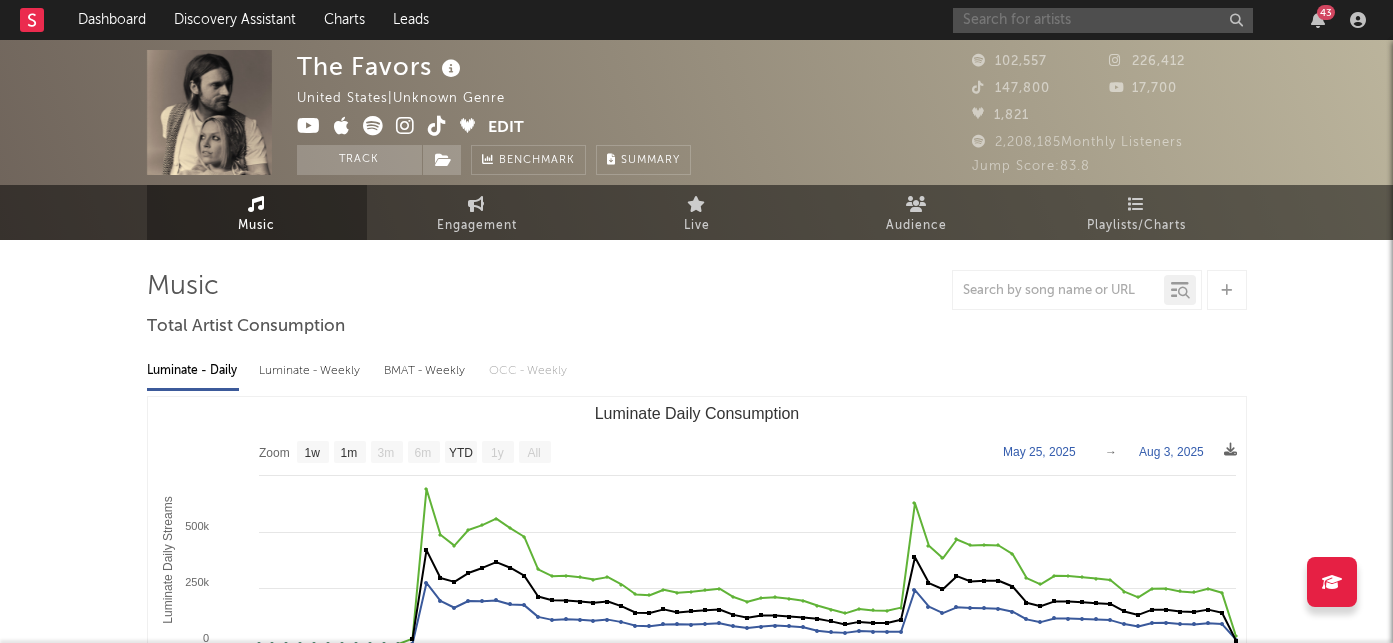 click at bounding box center [1103, 20] 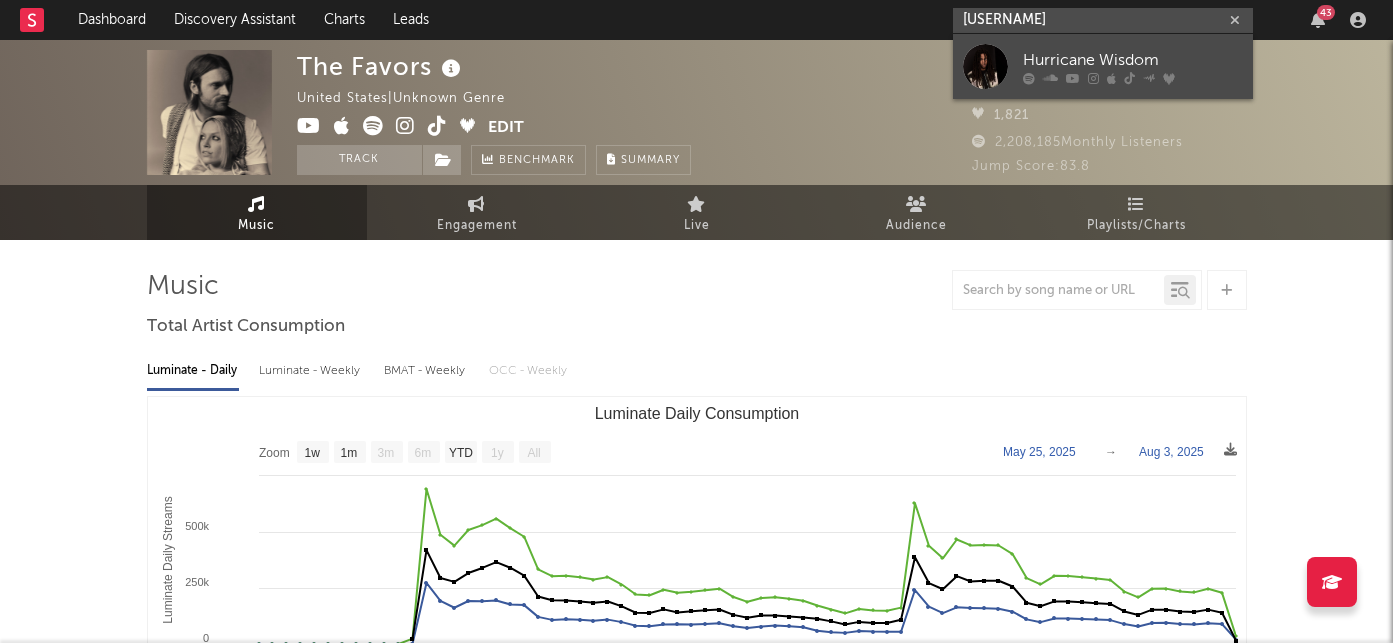 type on "hurricane wisdom" 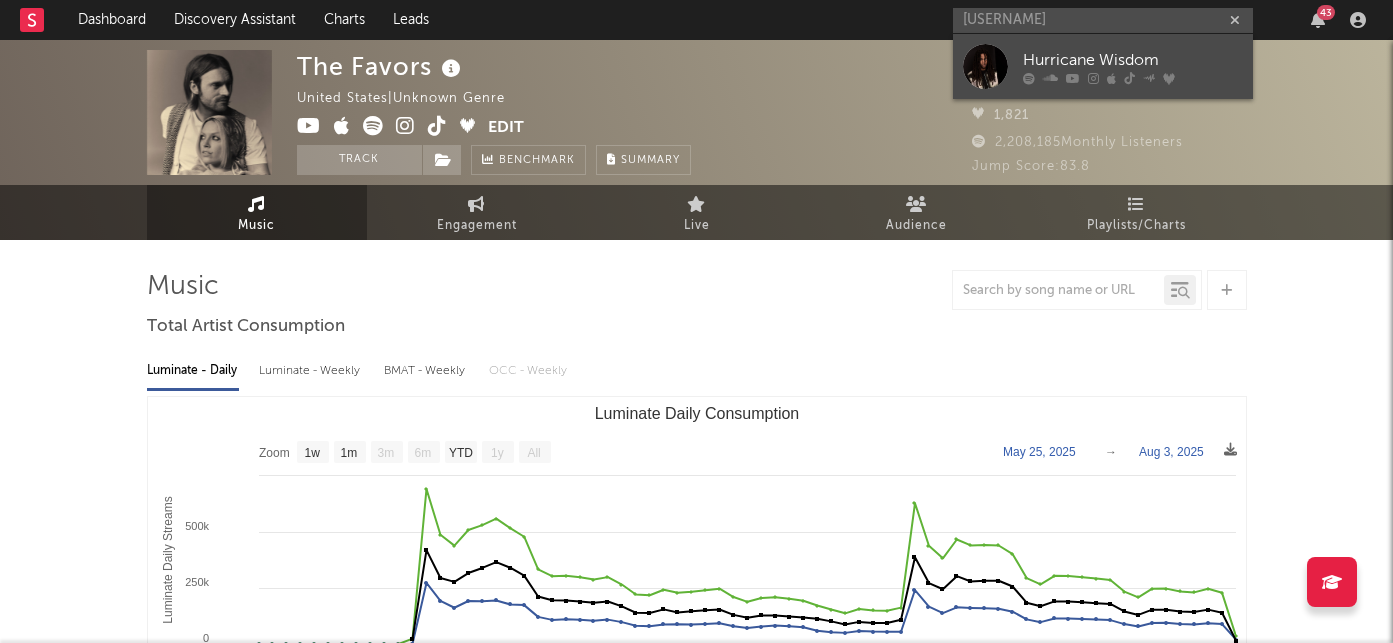 click on "Hurricane Wisdom" at bounding box center [1133, 60] 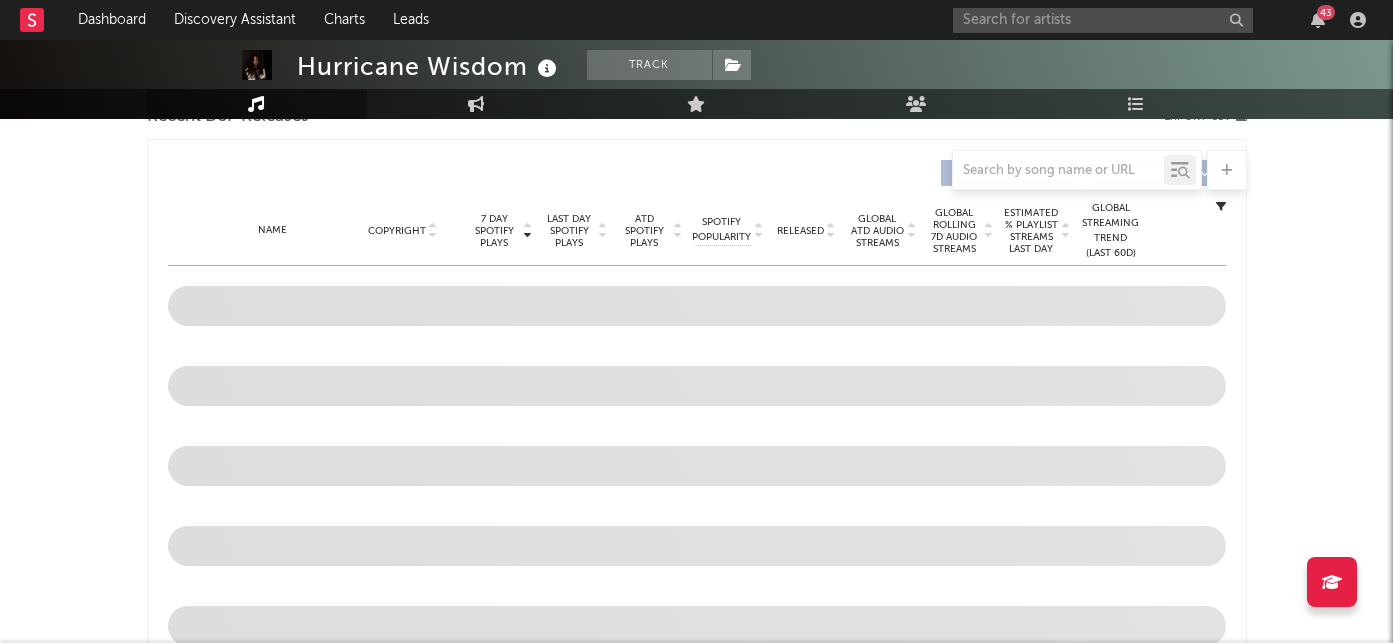 select on "6m" 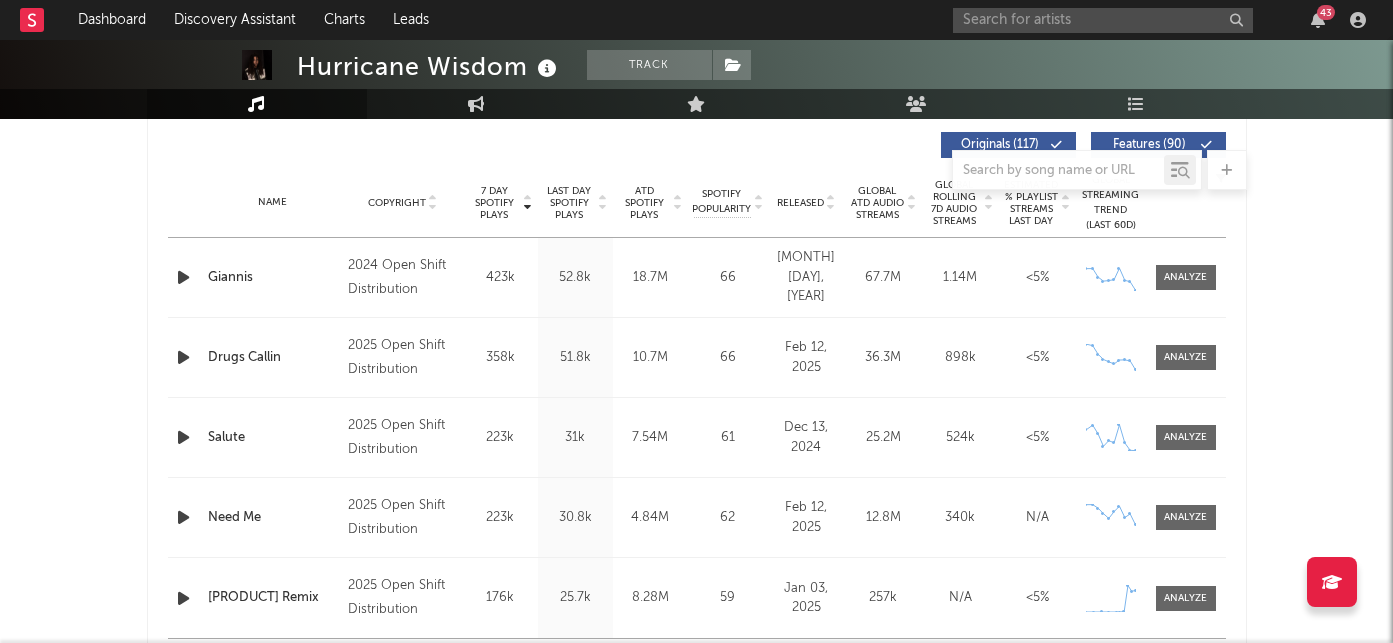 scroll, scrollTop: 746, scrollLeft: 0, axis: vertical 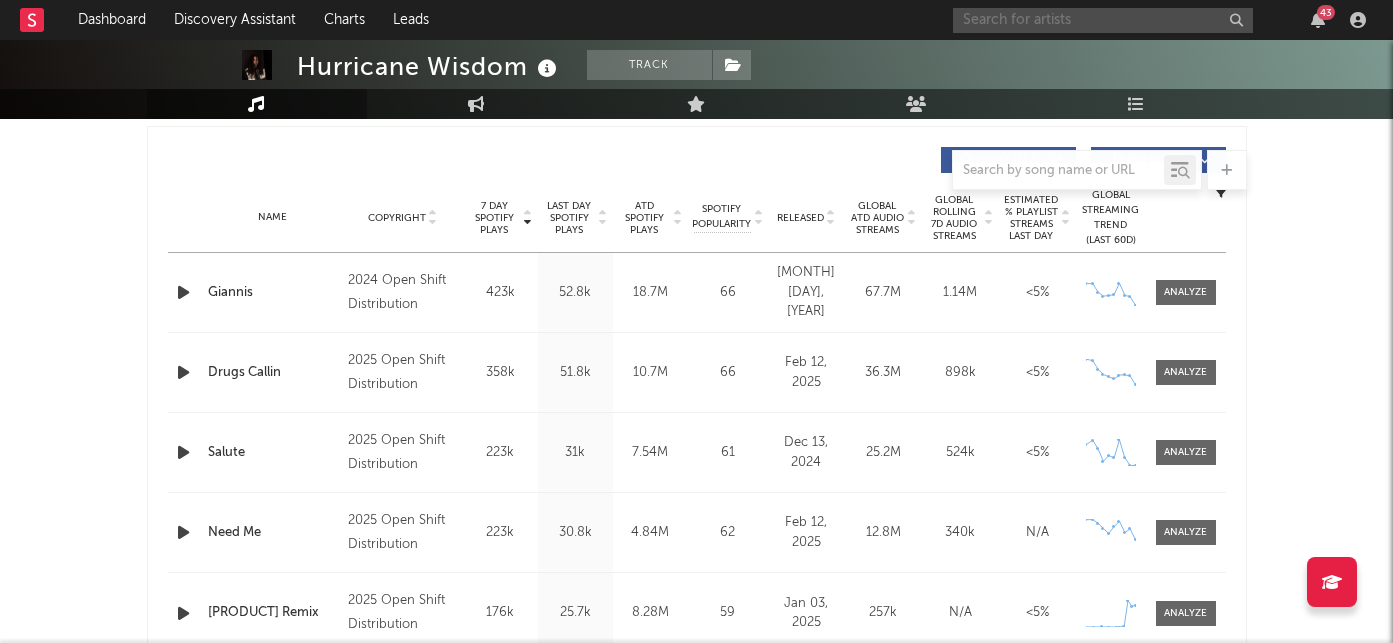 click at bounding box center [1103, 20] 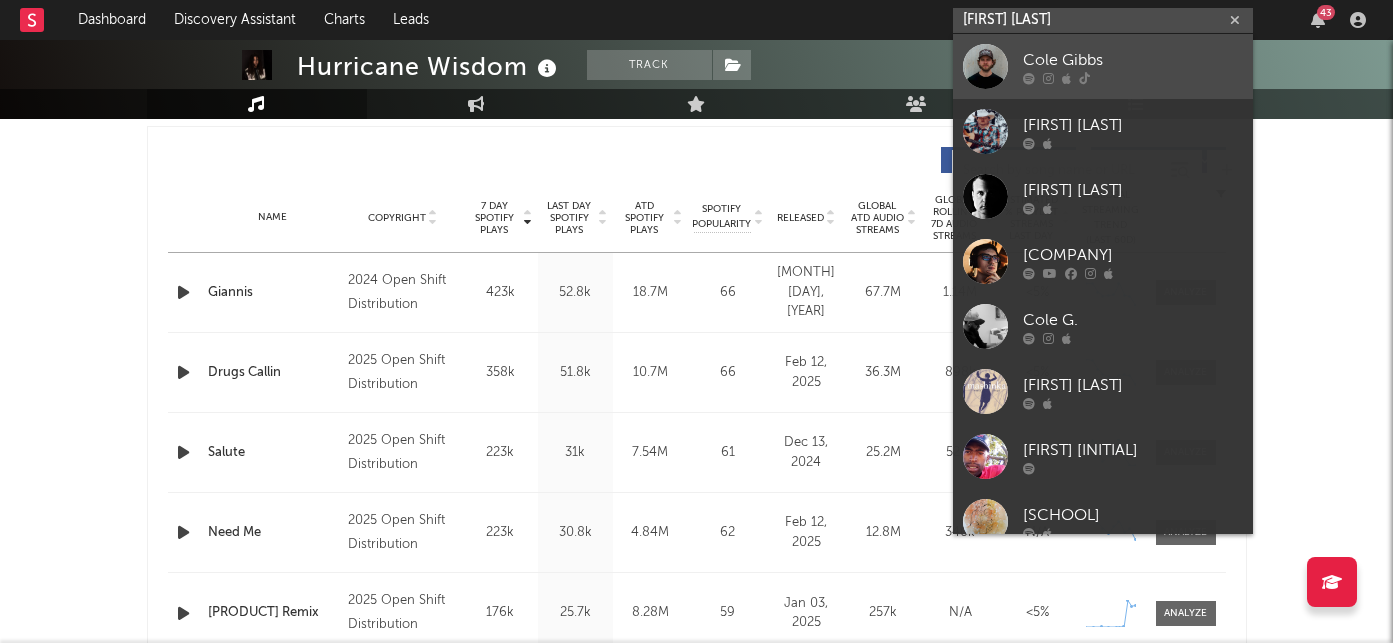type on "cole gibbs" 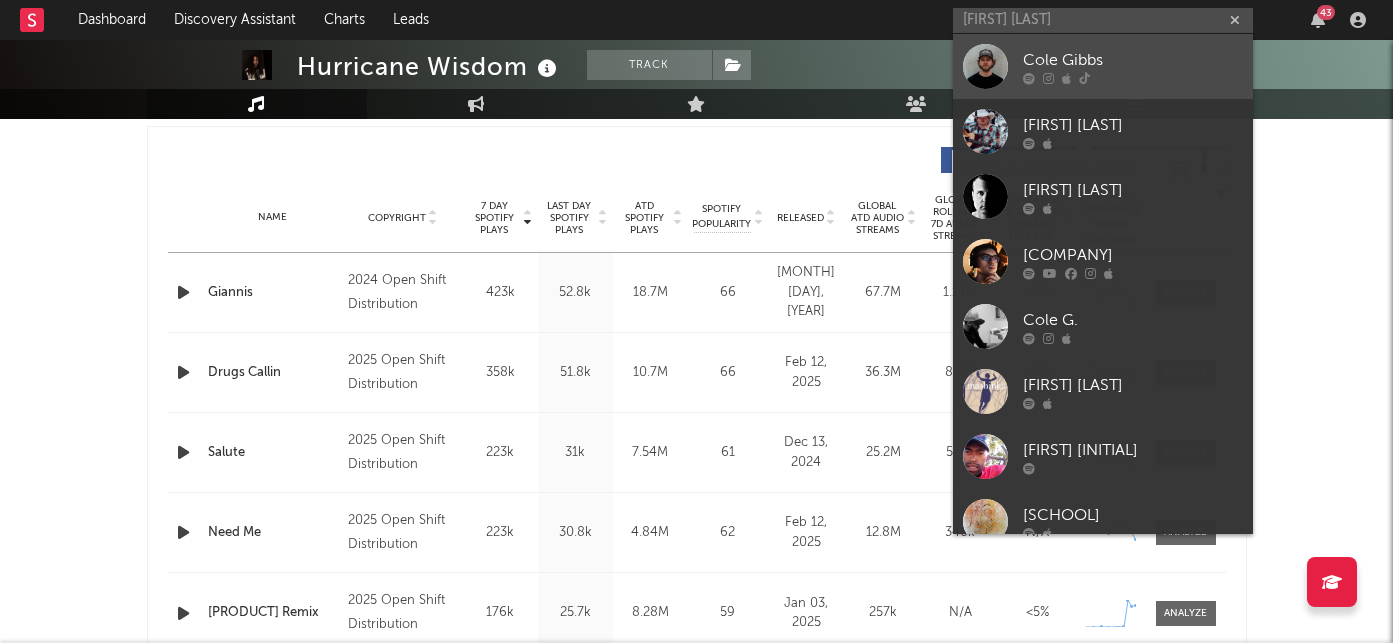 click on "Cole Gibbs" at bounding box center (1133, 60) 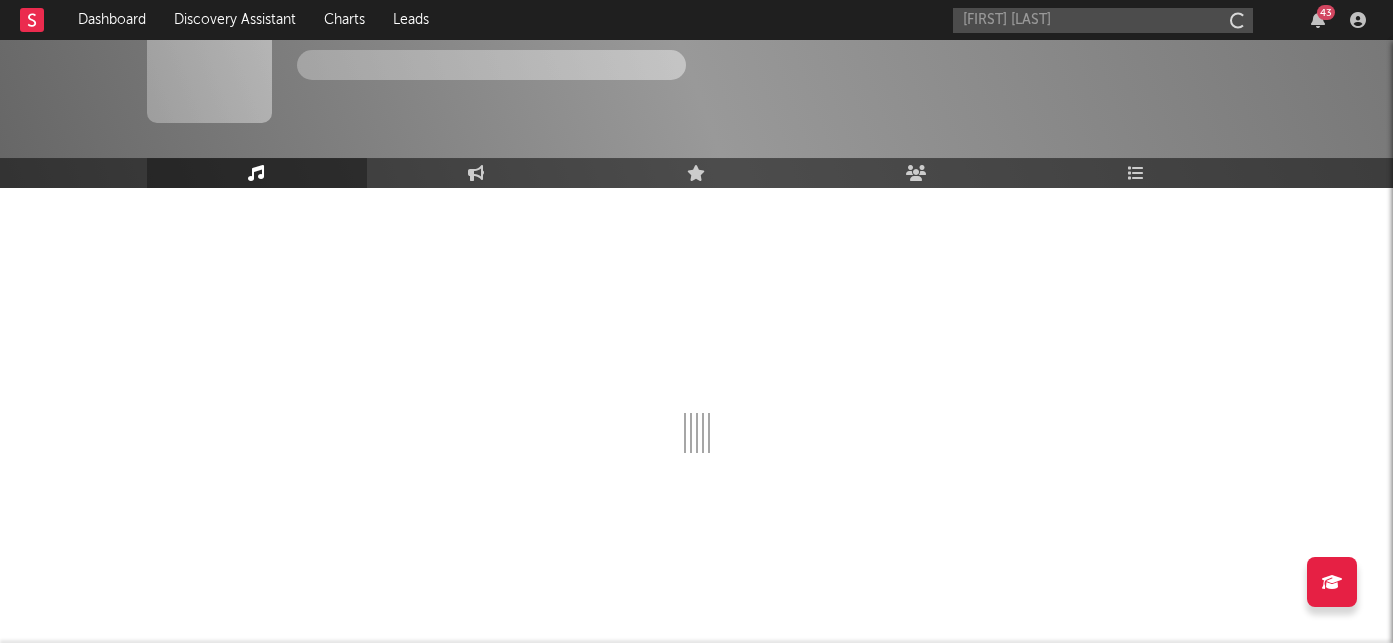 type 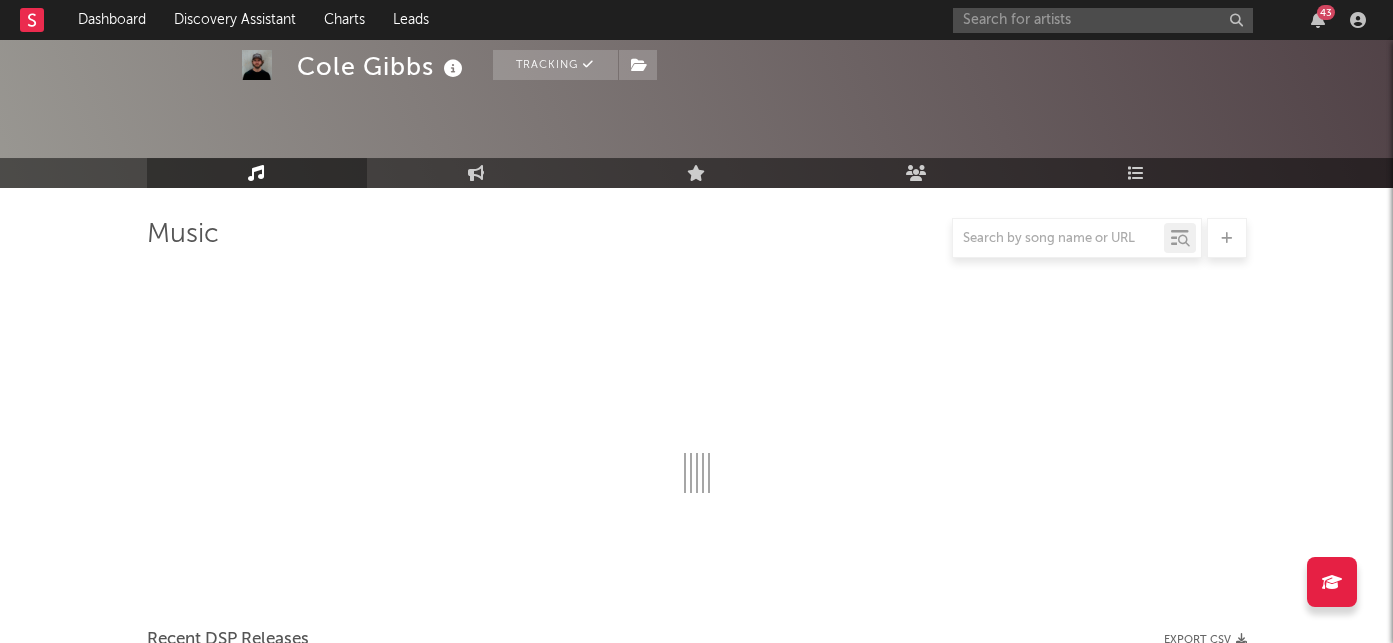 scroll, scrollTop: 746, scrollLeft: 0, axis: vertical 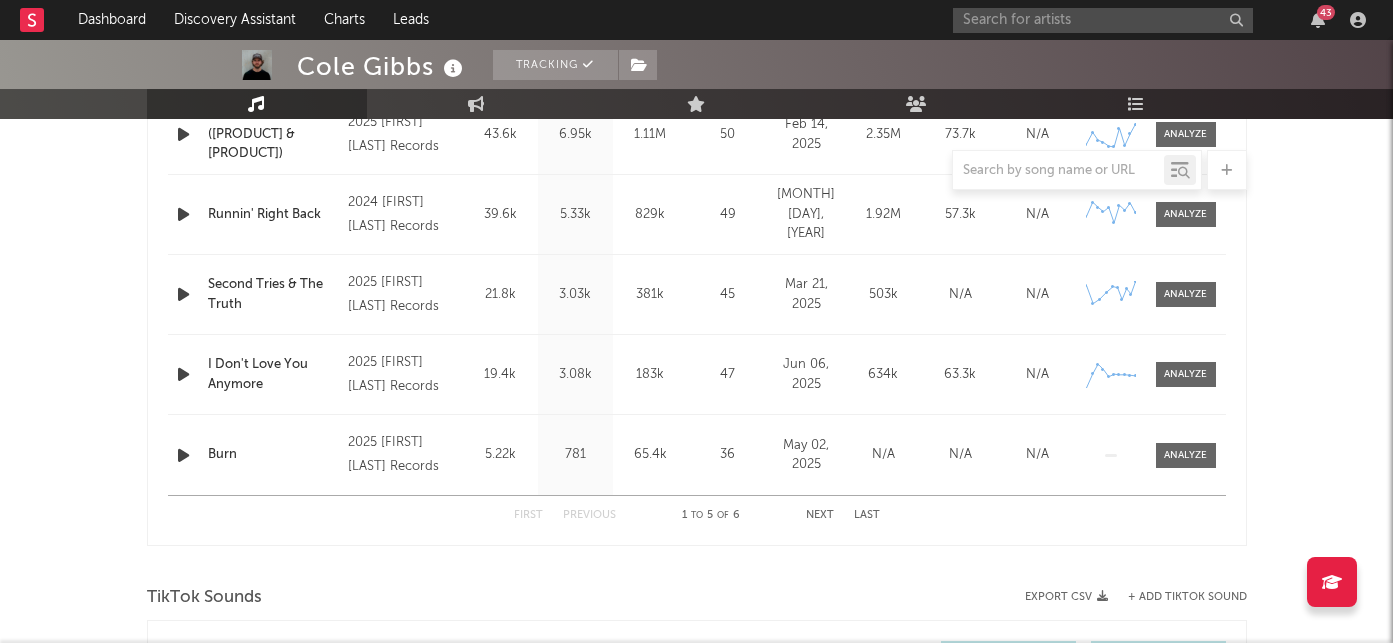 select on "6m" 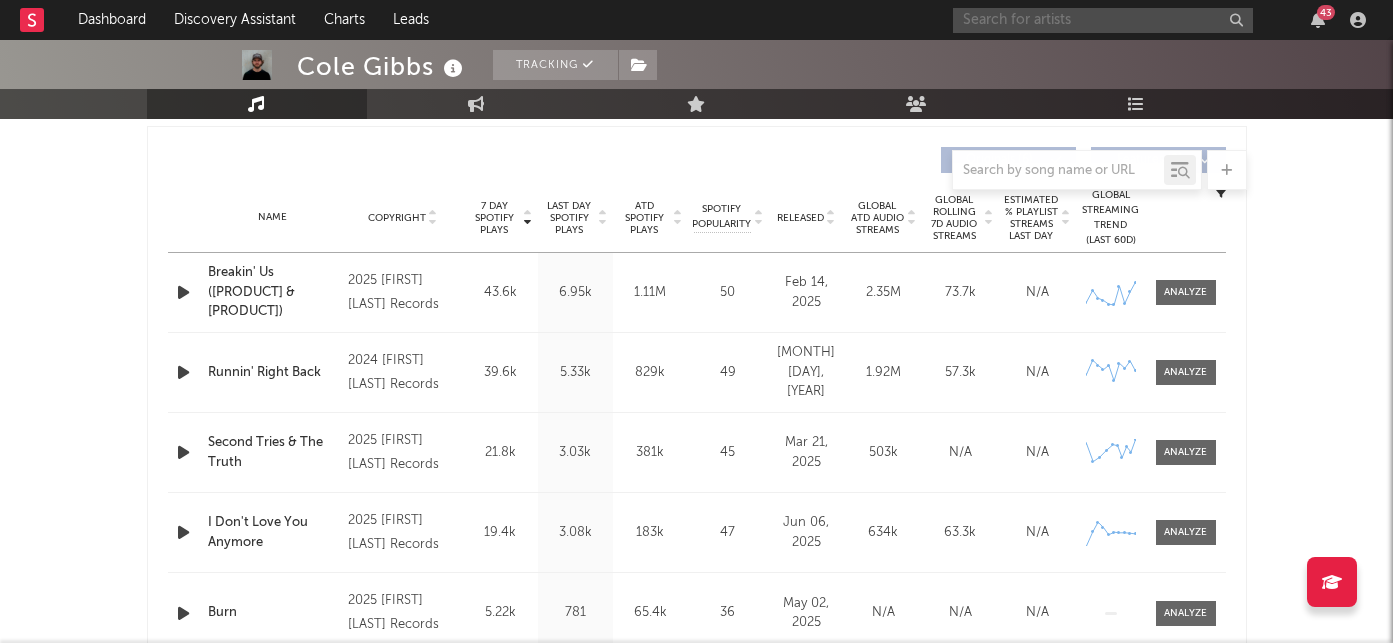 click at bounding box center [1103, 20] 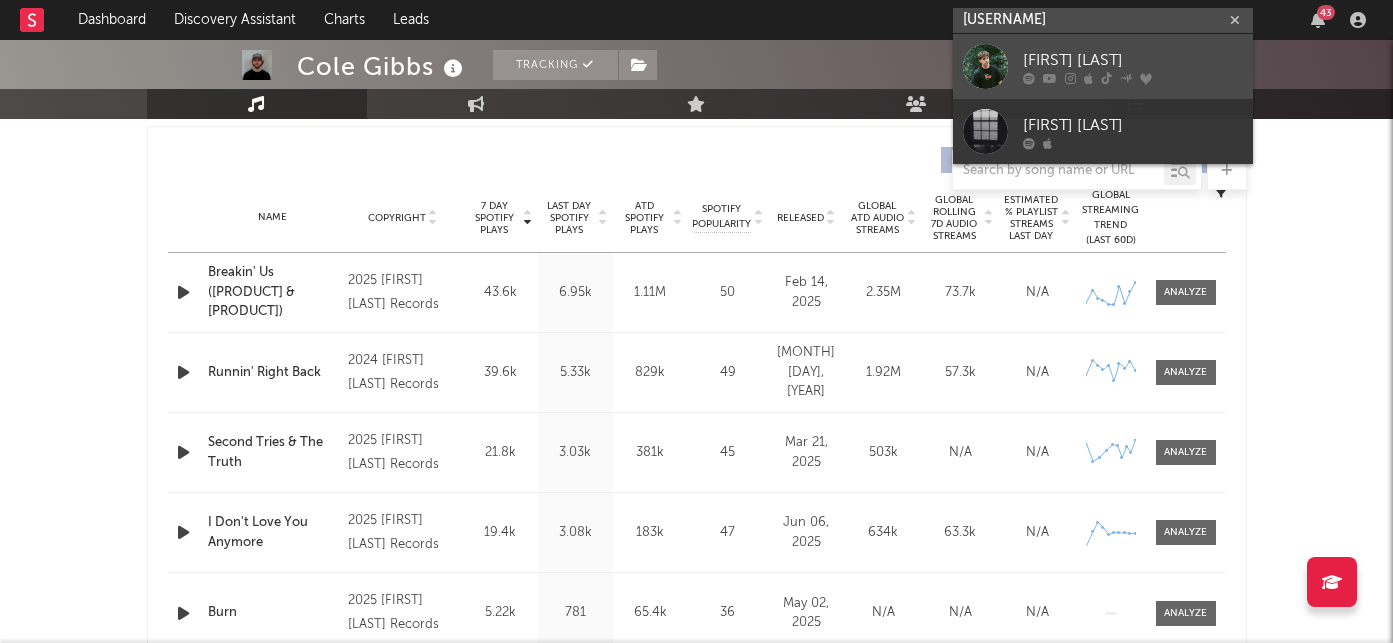 type on "jacob vall" 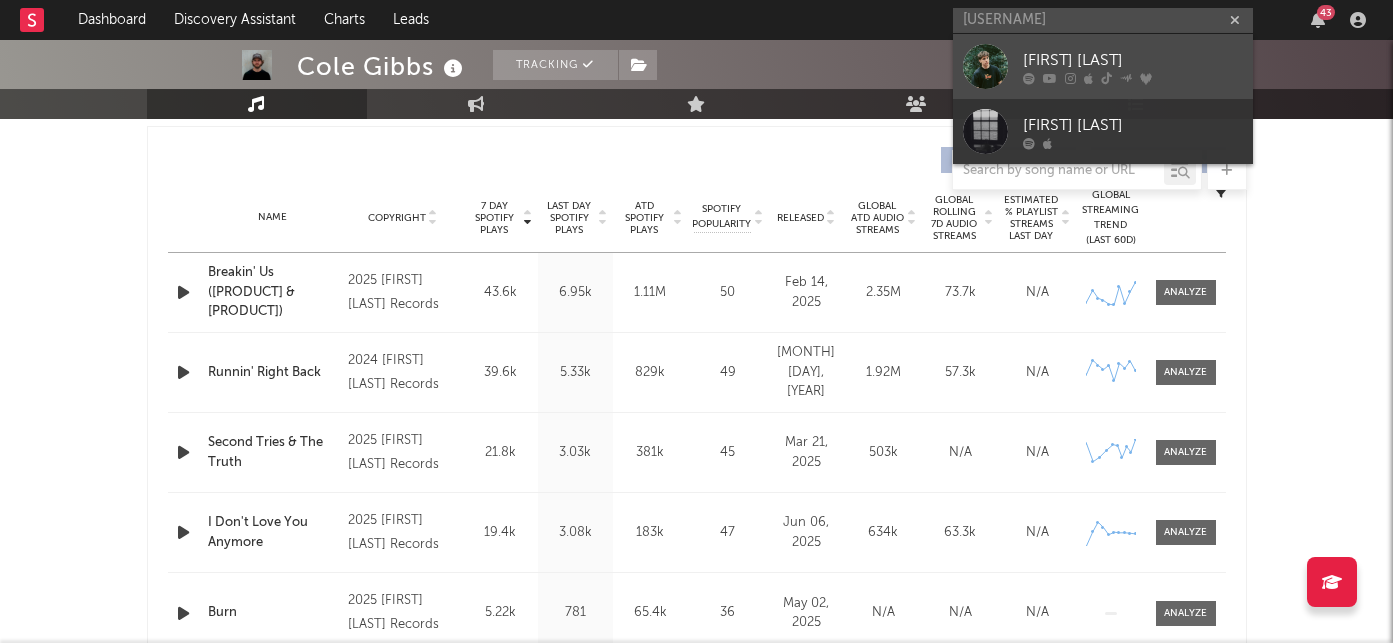 click at bounding box center [1133, 78] 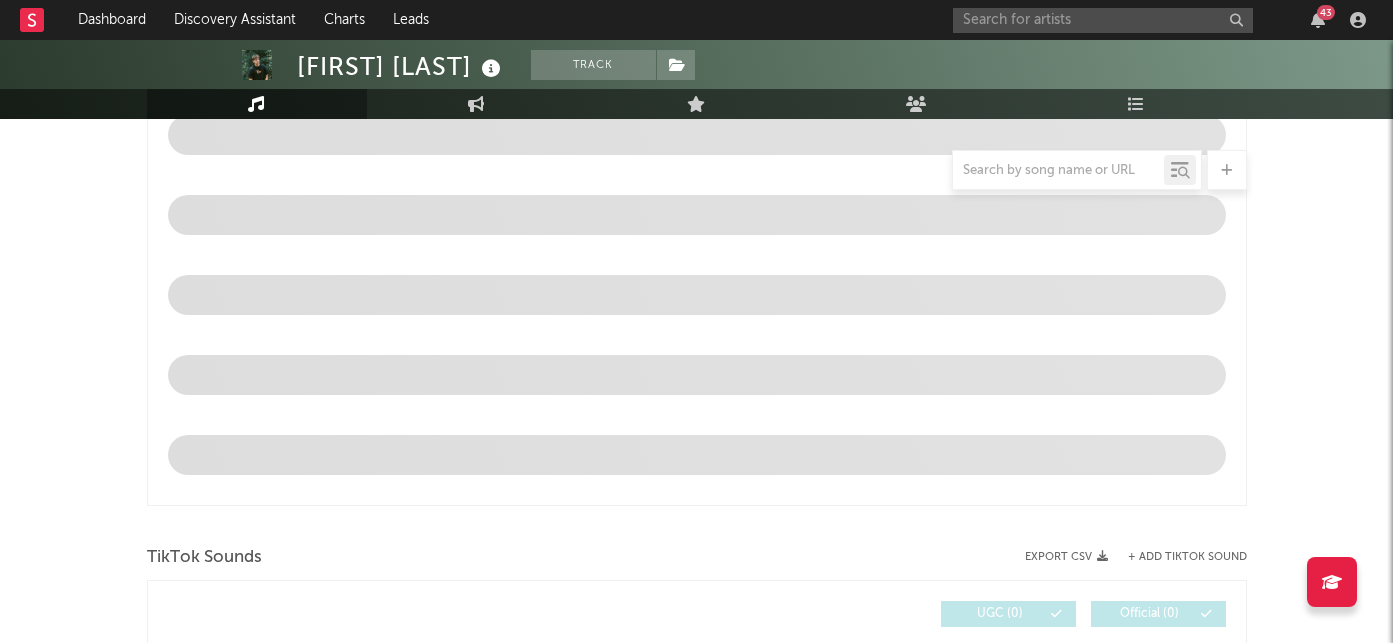 scroll, scrollTop: 834, scrollLeft: 0, axis: vertical 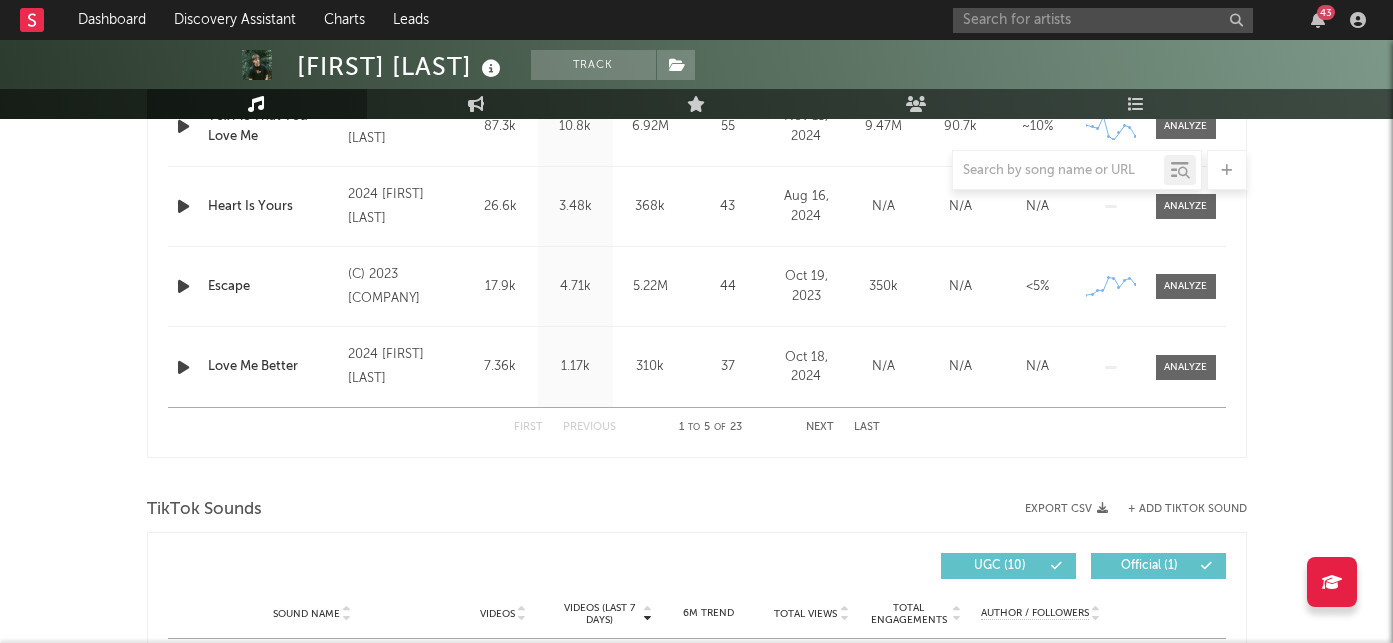 select on "6m" 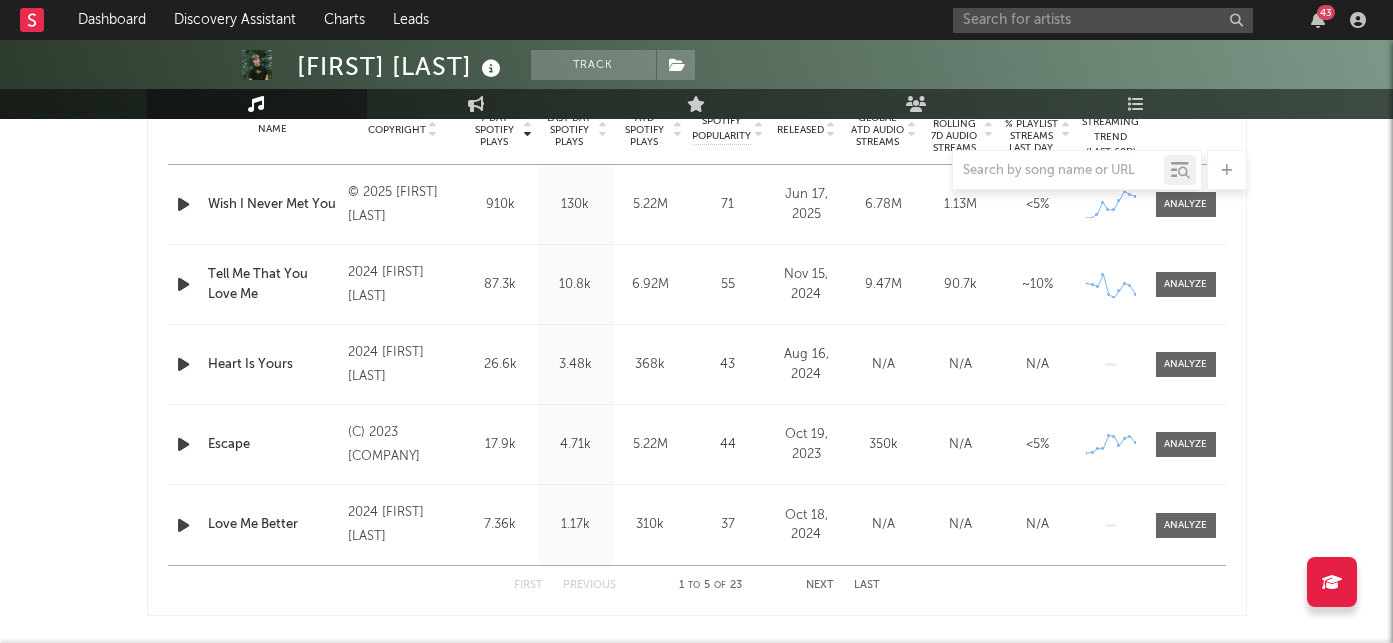 scroll, scrollTop: 471, scrollLeft: 0, axis: vertical 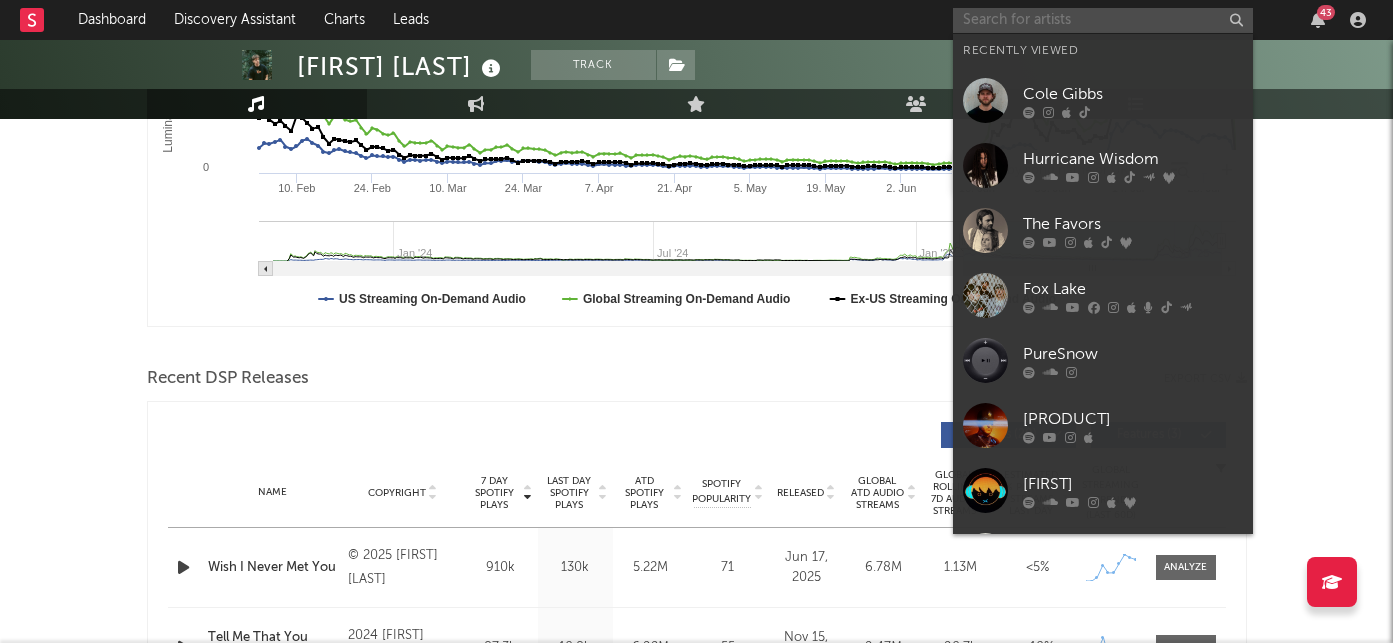 click at bounding box center [1103, 20] 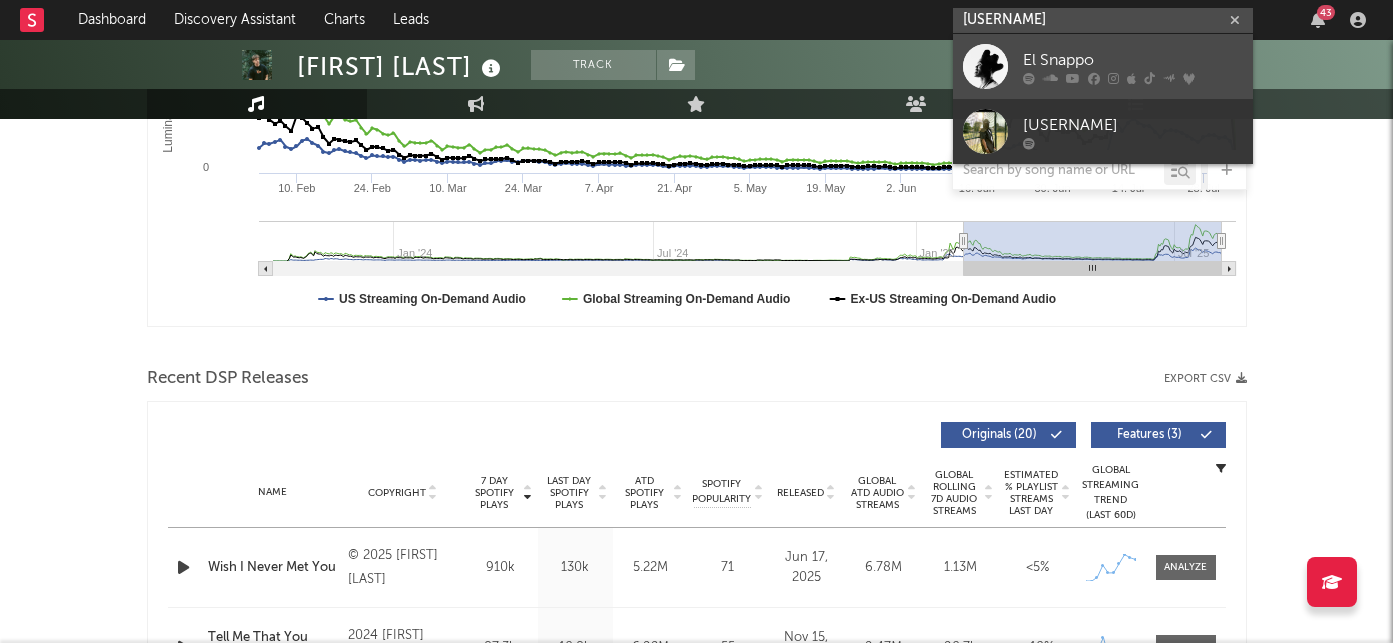 type on "el snappo" 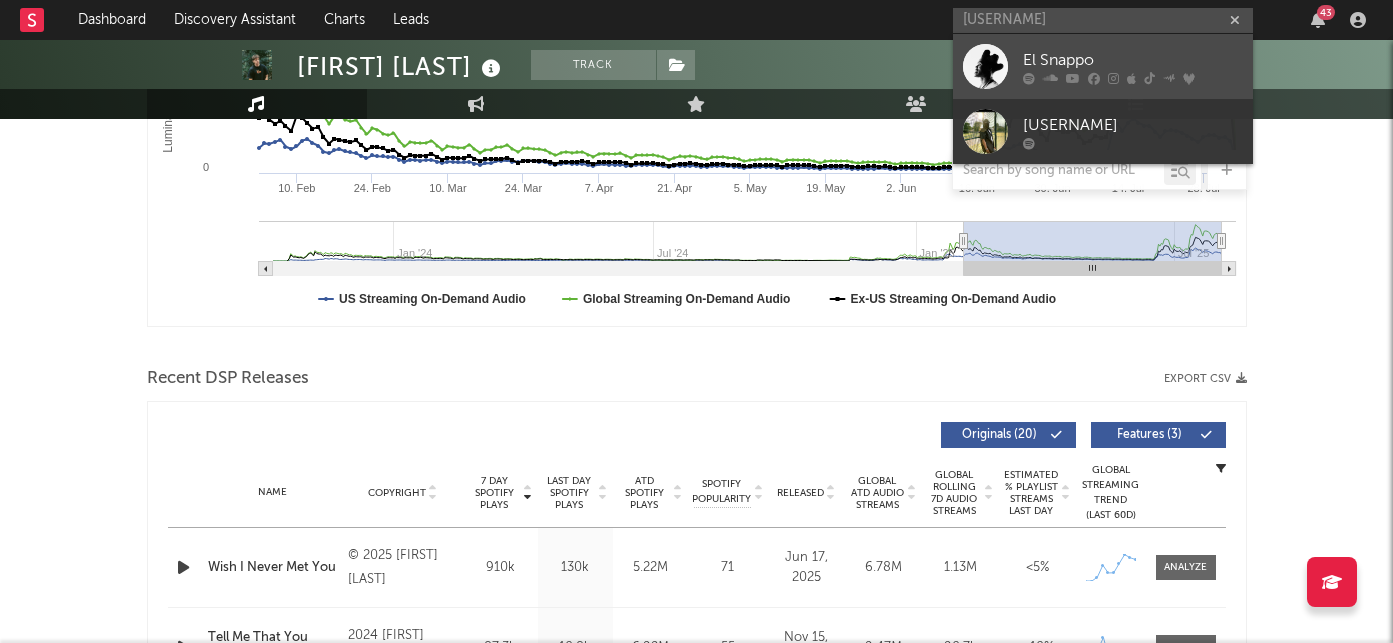 click on "El Snappo" at bounding box center (1133, 60) 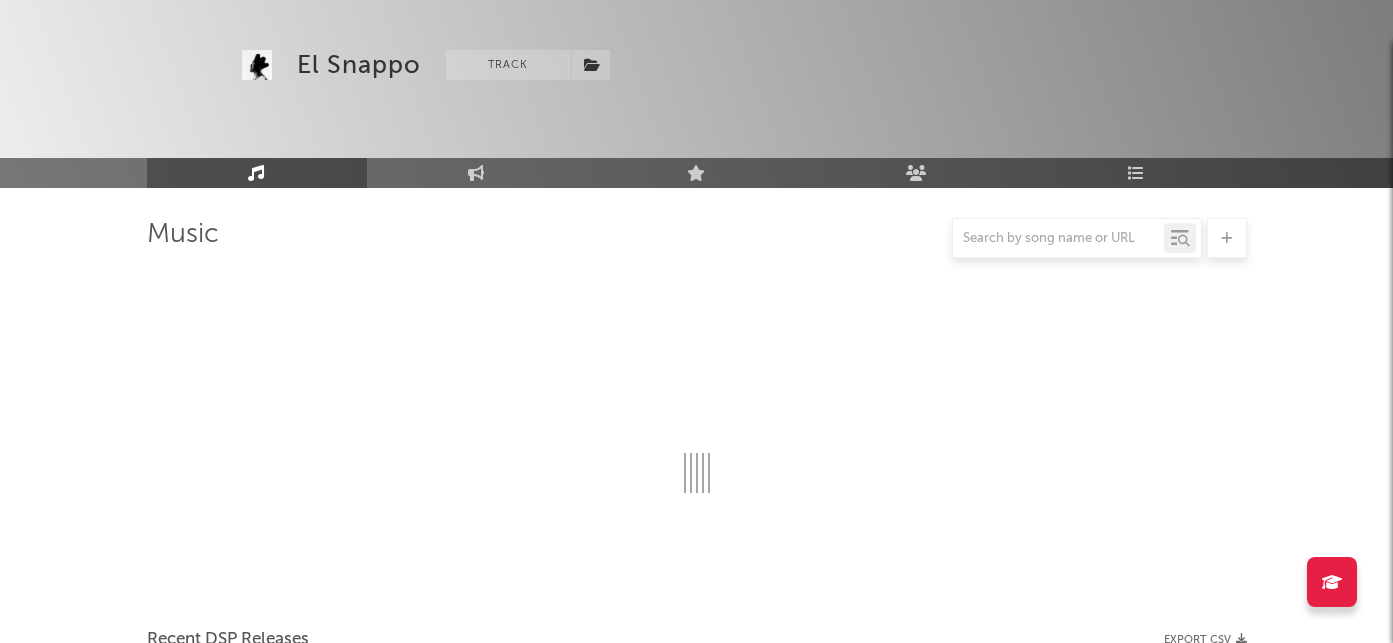 scroll, scrollTop: 471, scrollLeft: 0, axis: vertical 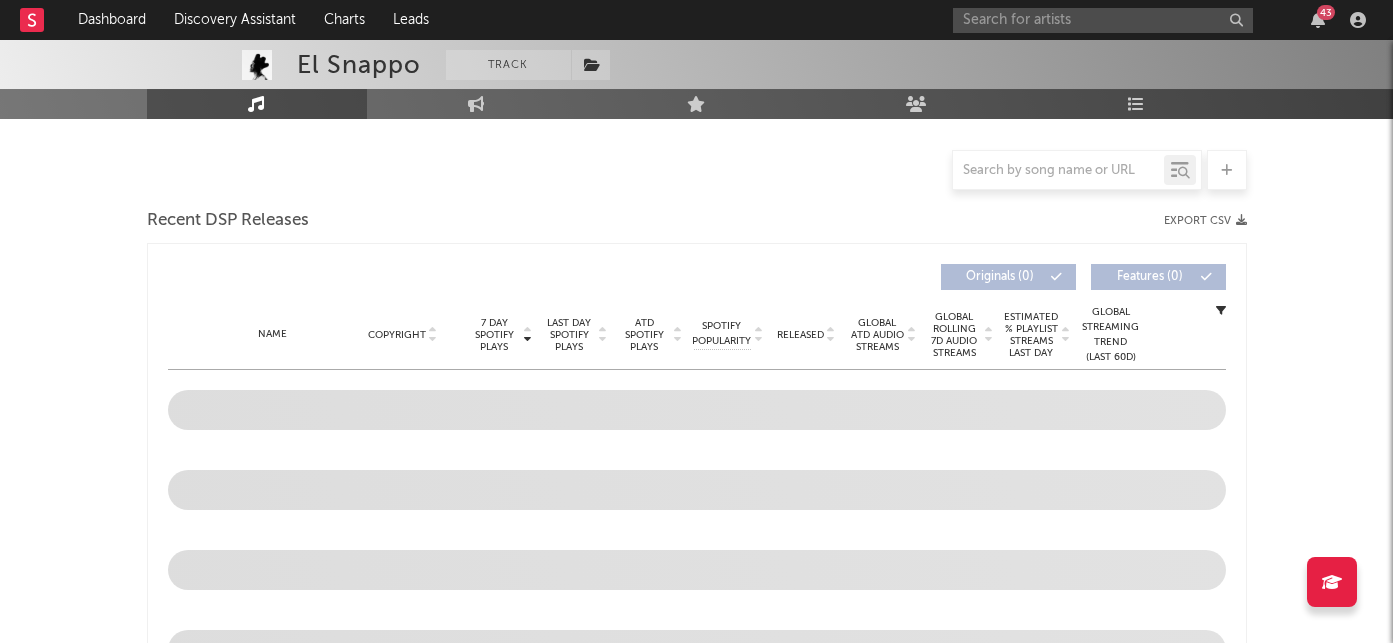 select on "6m" 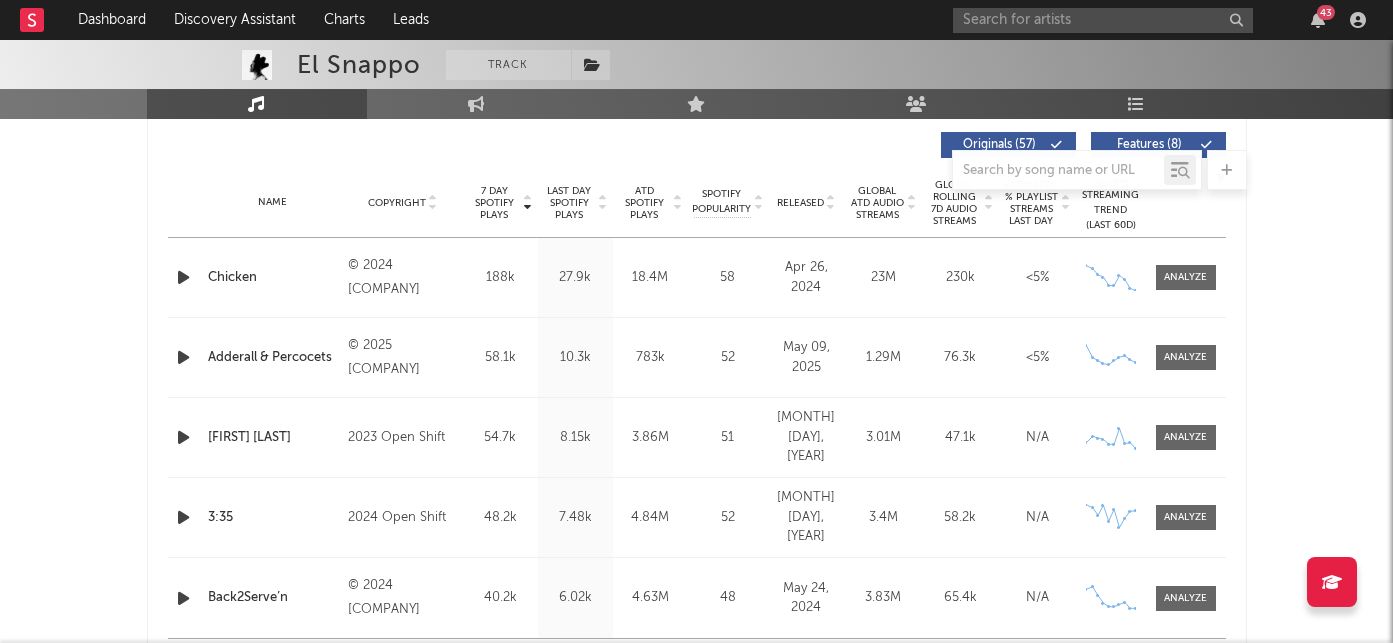 scroll, scrollTop: 746, scrollLeft: 0, axis: vertical 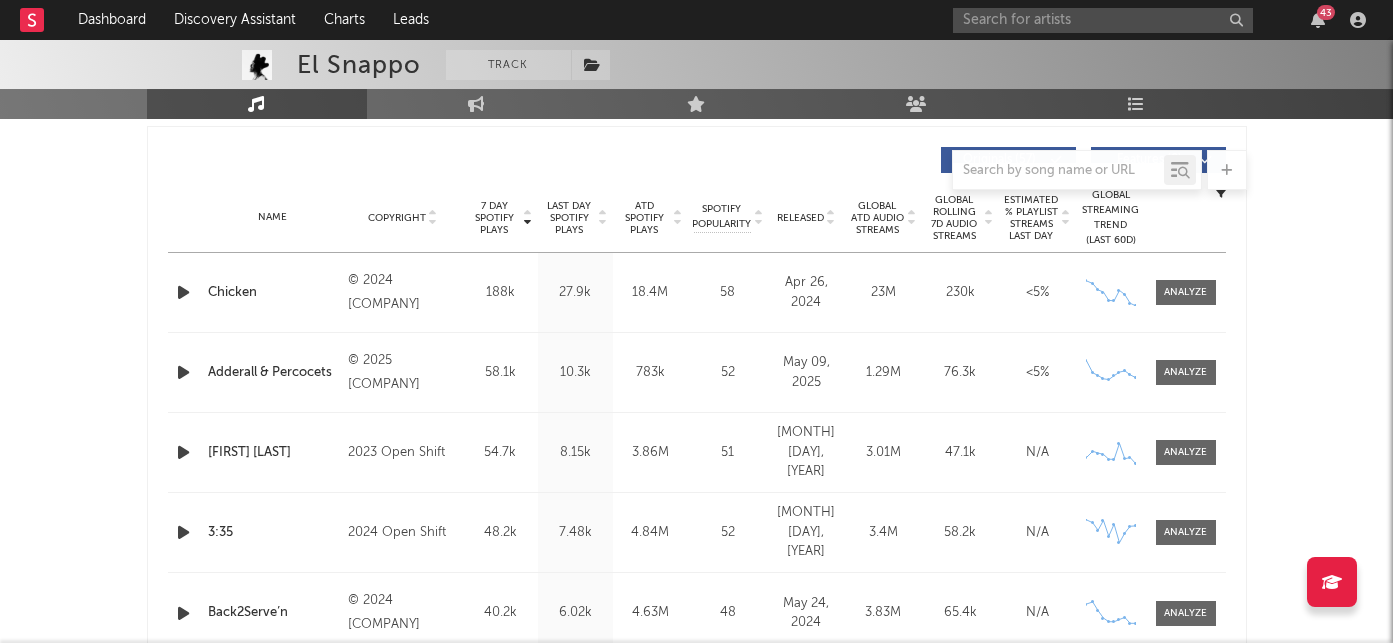 click on "Released" at bounding box center [800, 218] 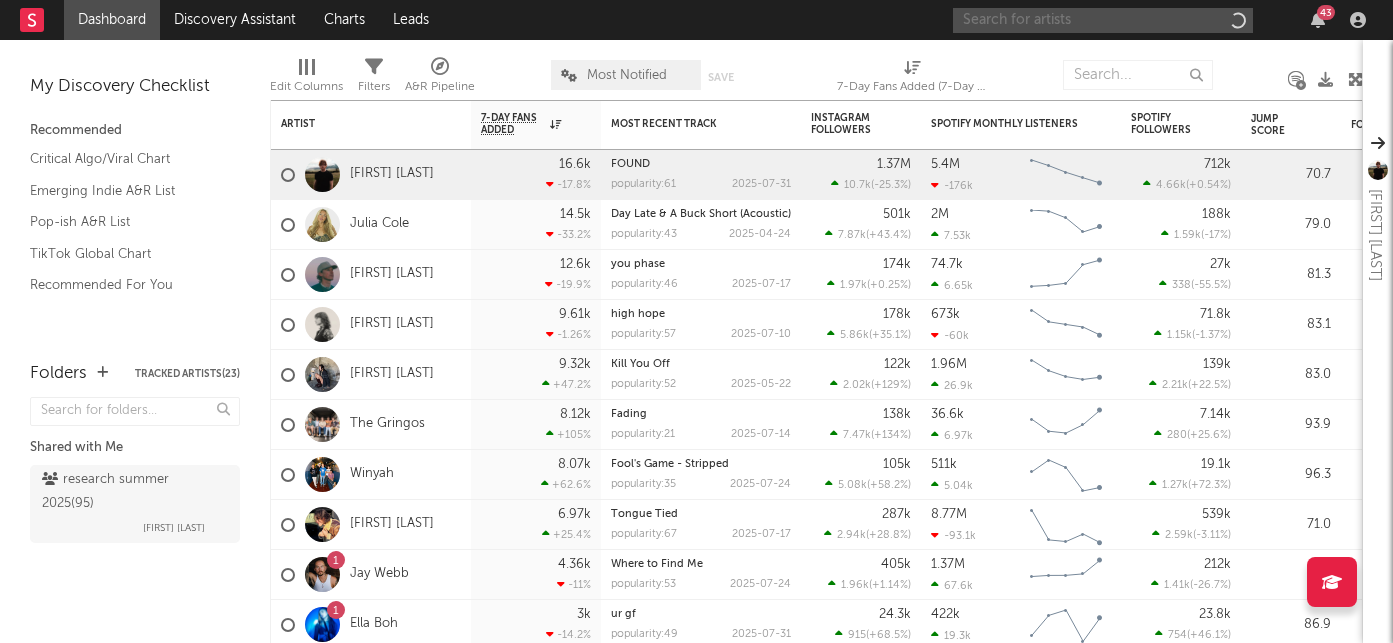 scroll, scrollTop: 0, scrollLeft: 0, axis: both 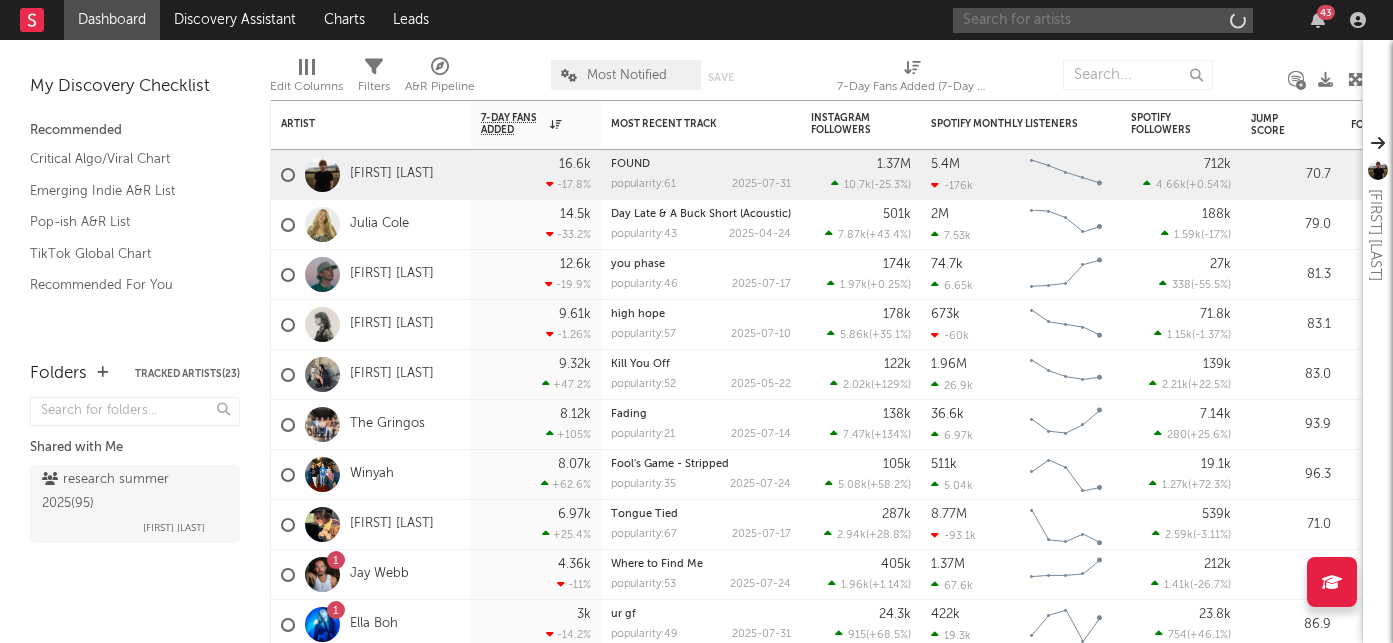 click at bounding box center (1103, 20) 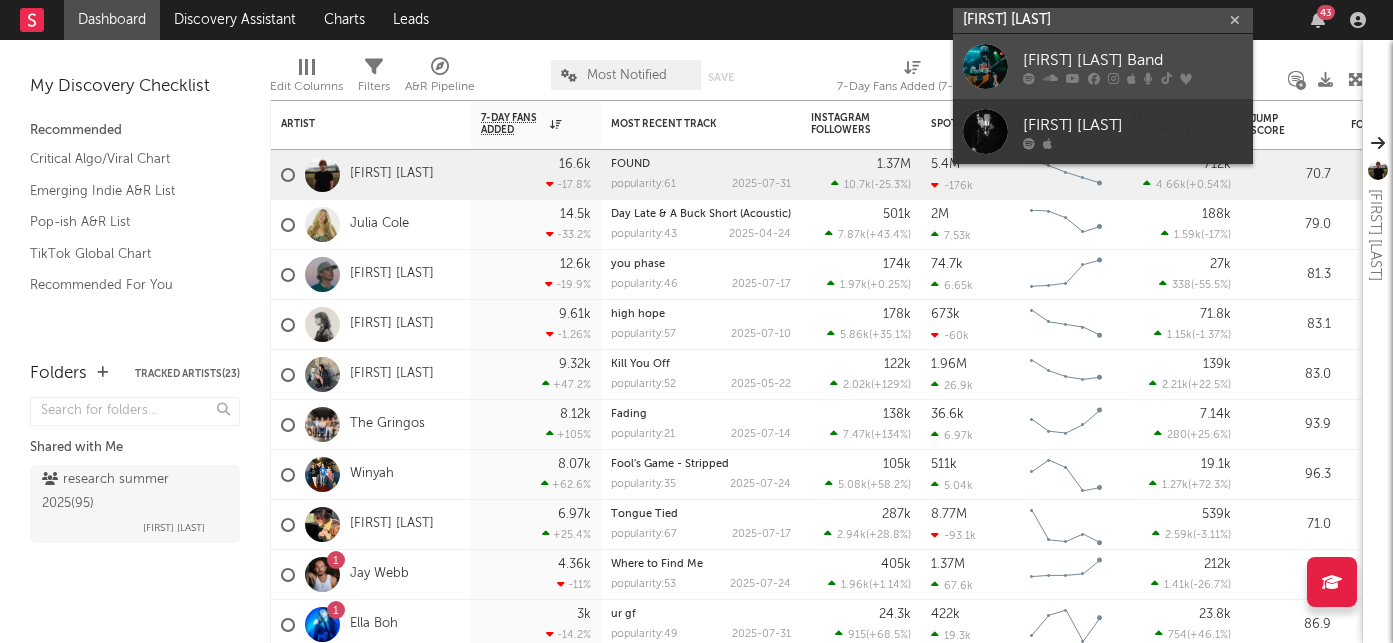type on "logan ryan" 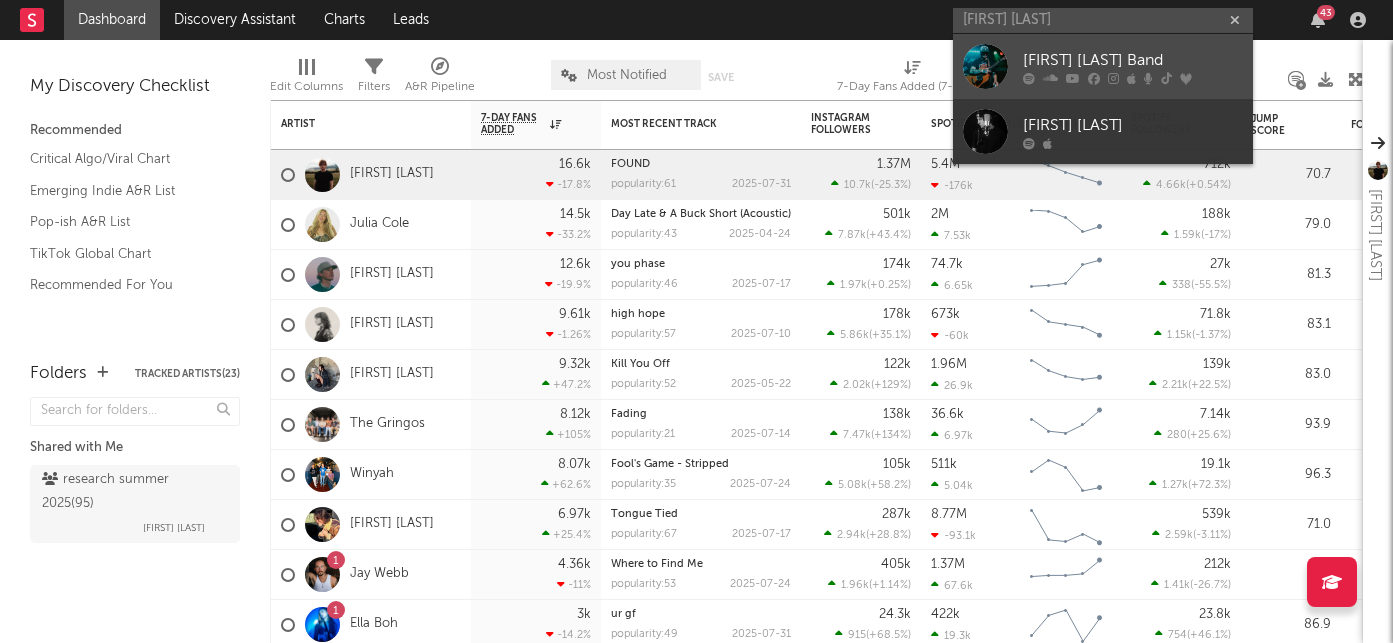 click on "[FIRST] [LAST] Band" at bounding box center (1133, 60) 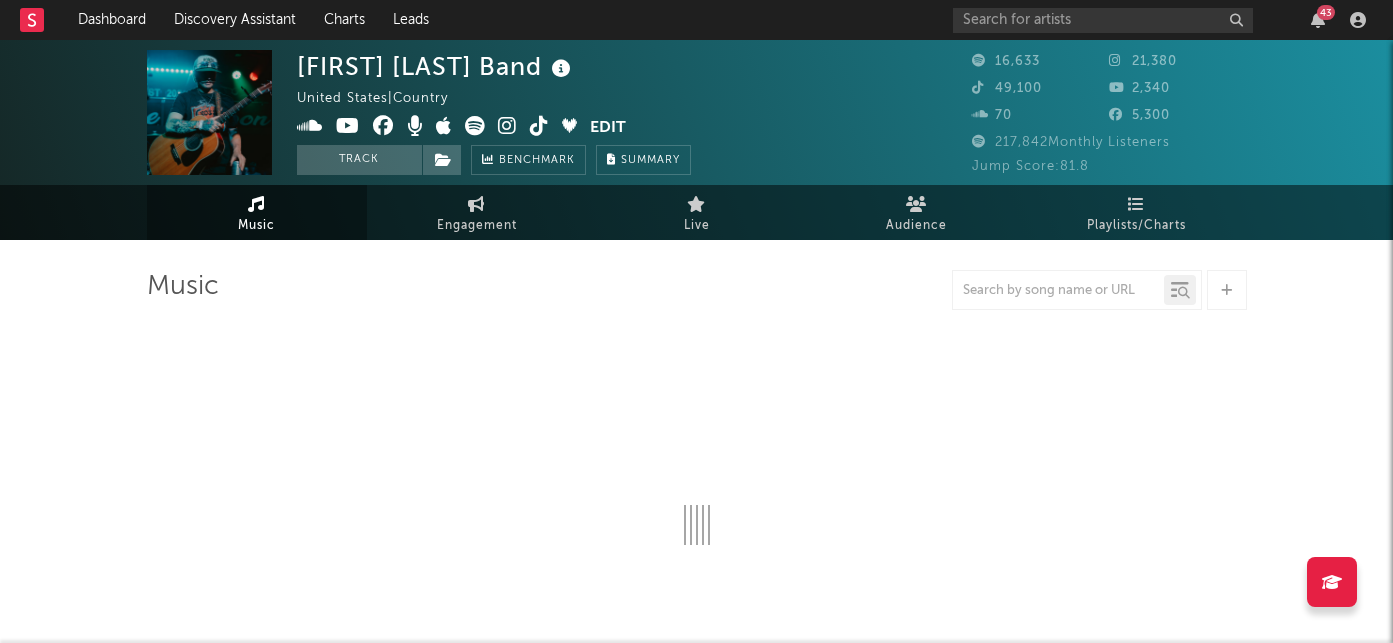 select on "6m" 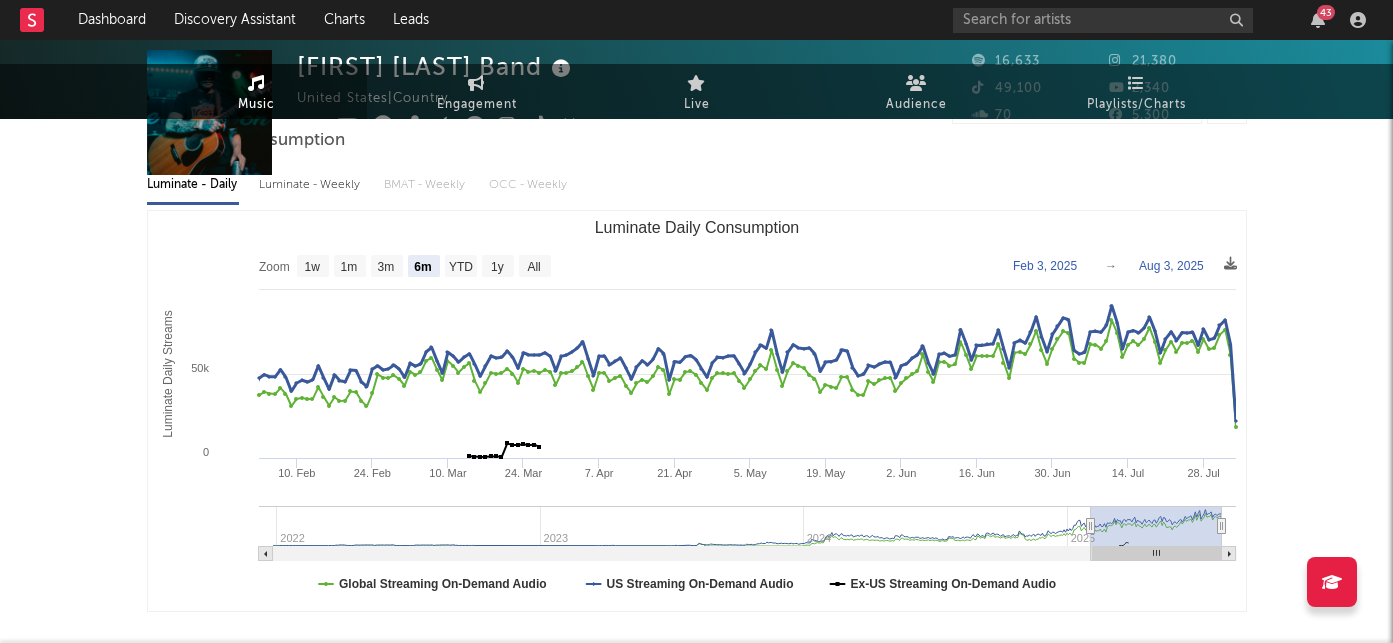 scroll, scrollTop: 0, scrollLeft: 0, axis: both 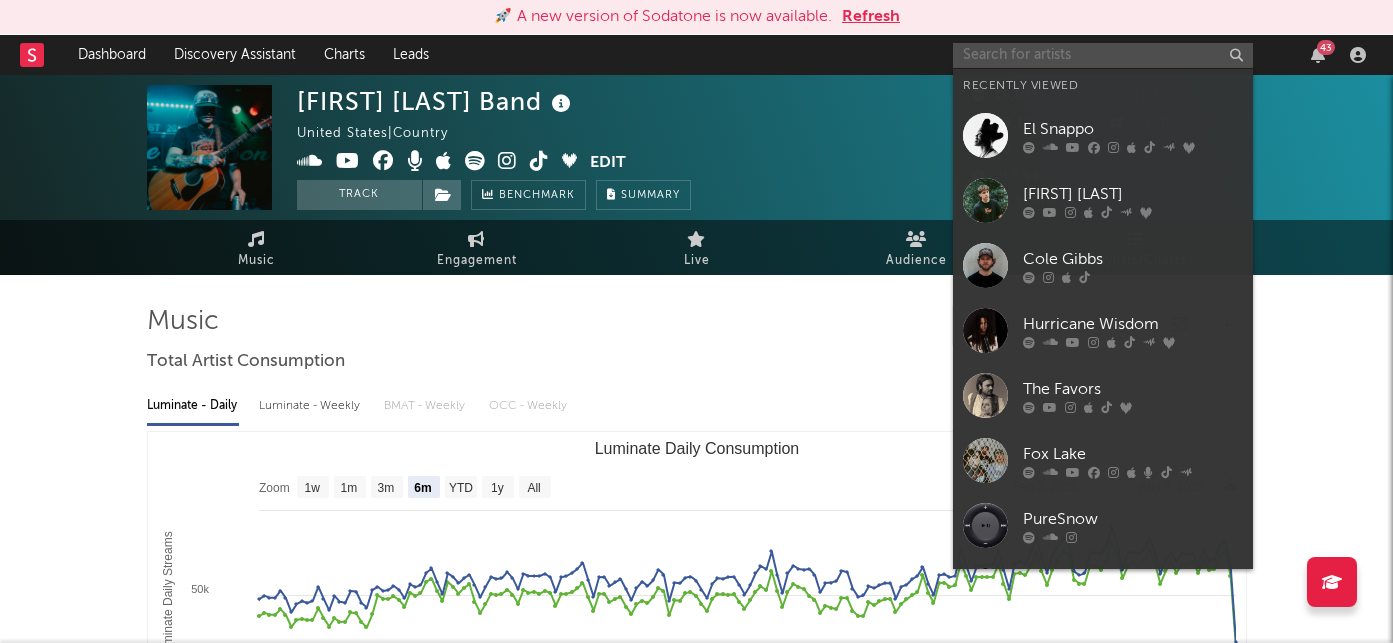 click at bounding box center [1103, 55] 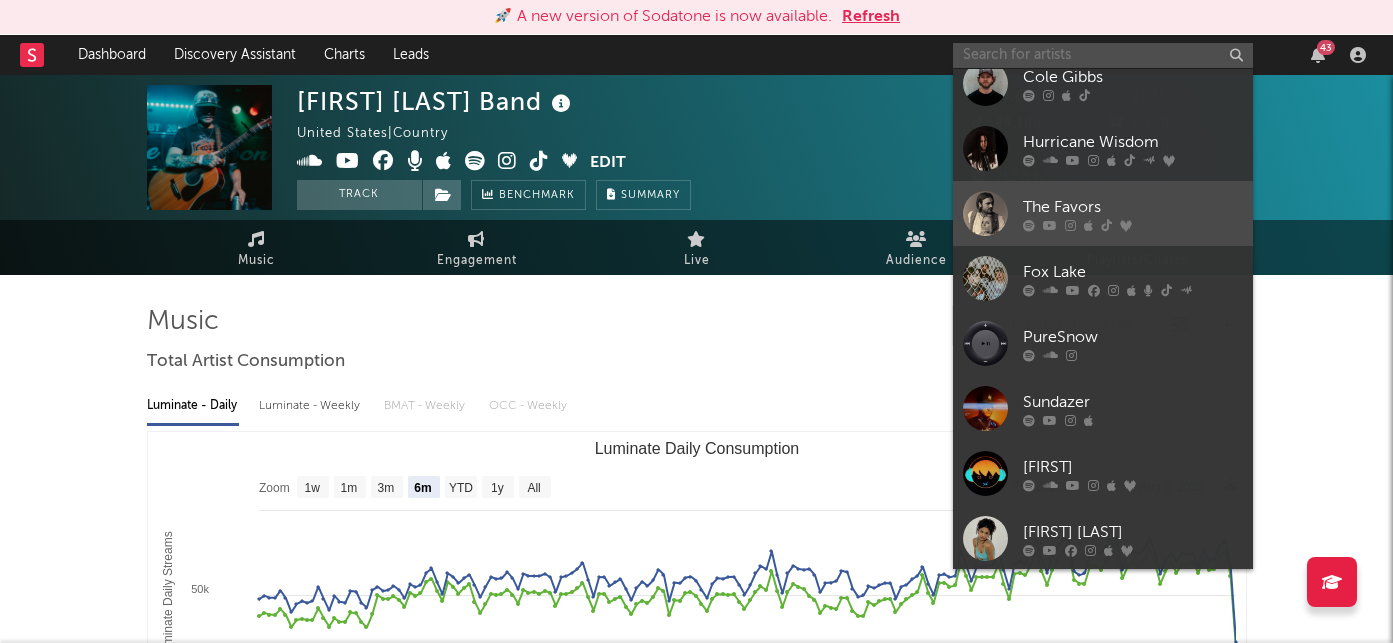 scroll, scrollTop: 184, scrollLeft: 0, axis: vertical 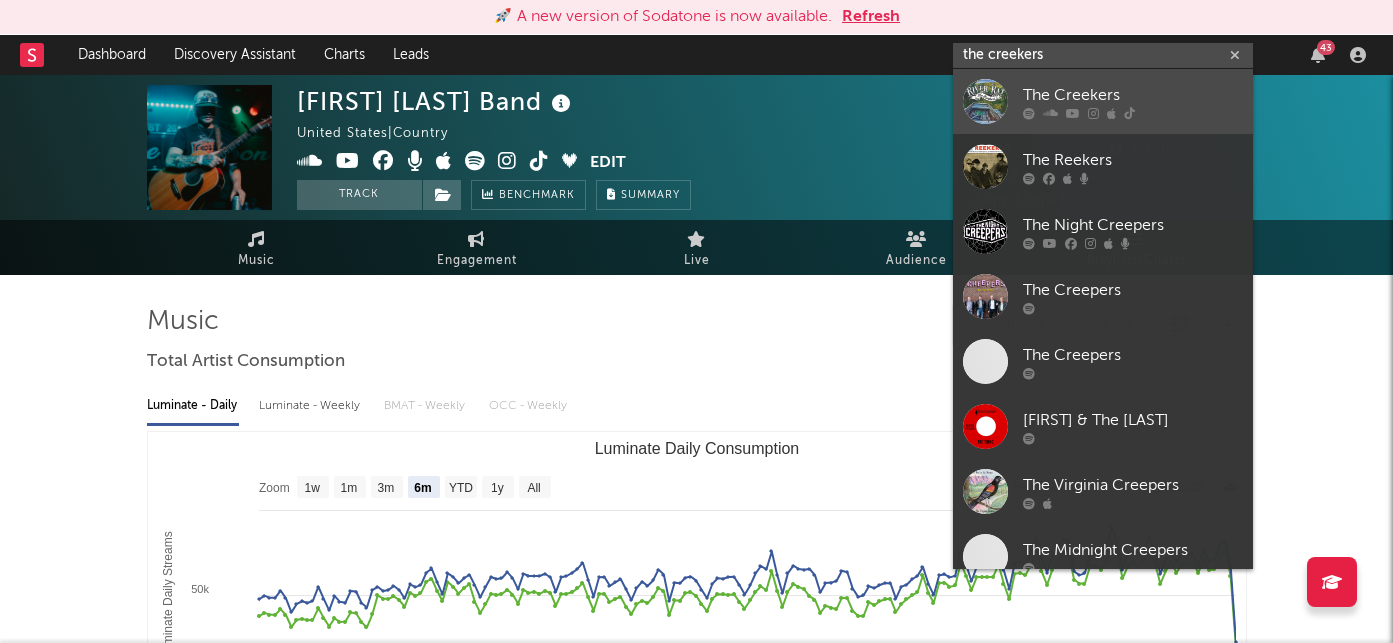 type on "the creekers" 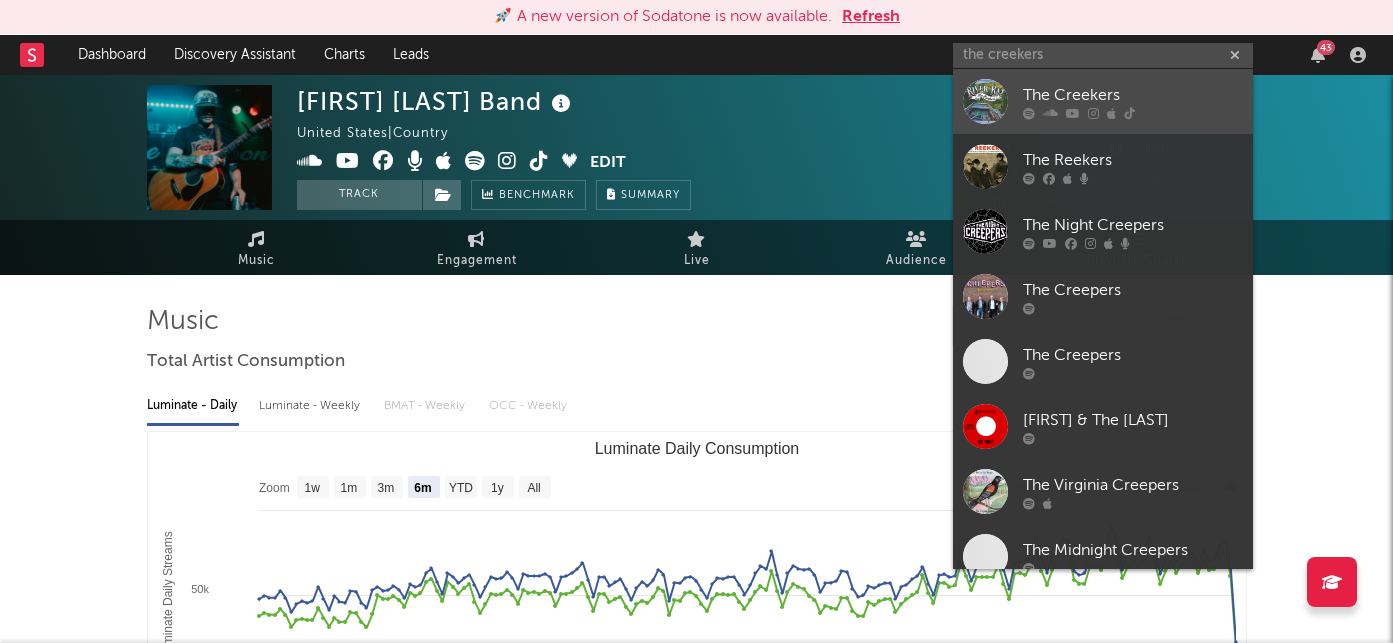 click at bounding box center [1050, 113] 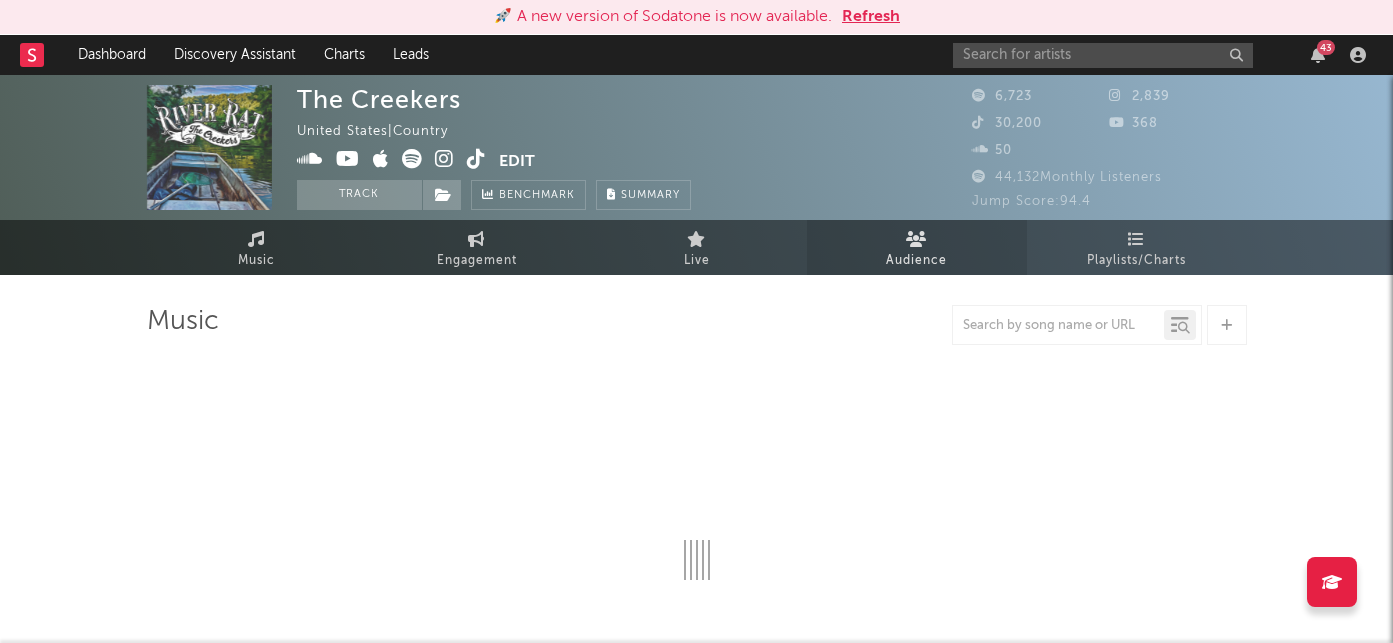 select on "6m" 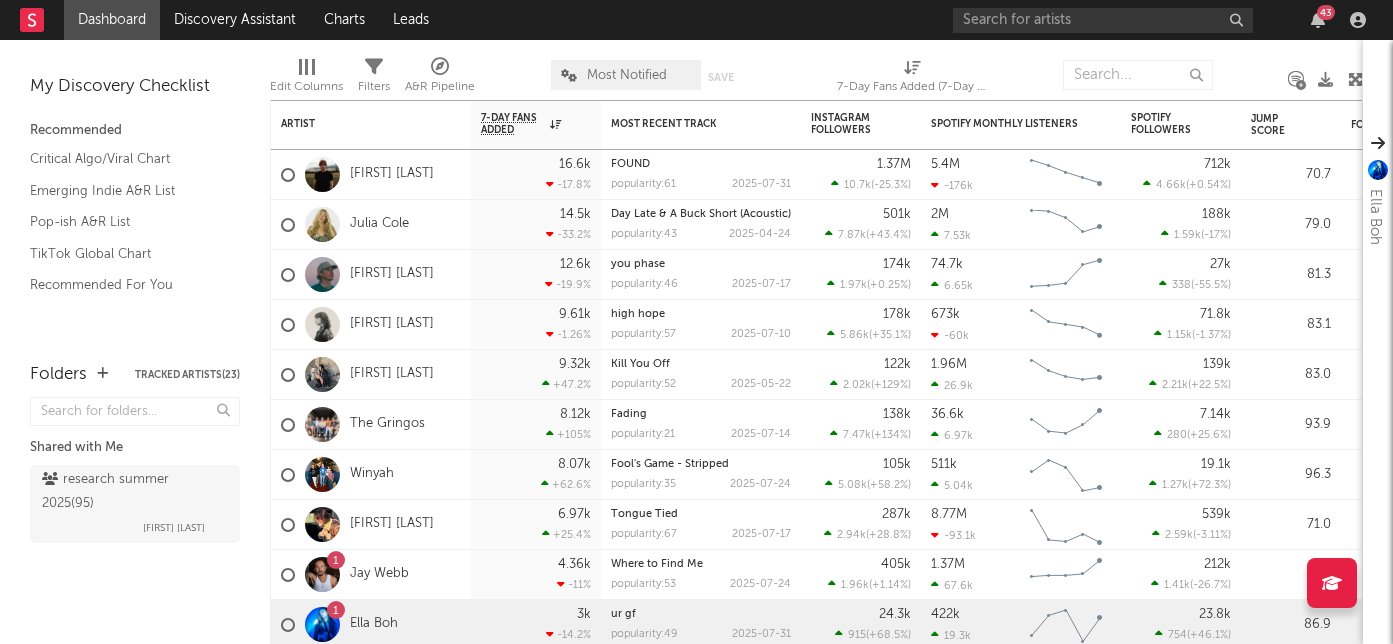 scroll, scrollTop: 0, scrollLeft: 0, axis: both 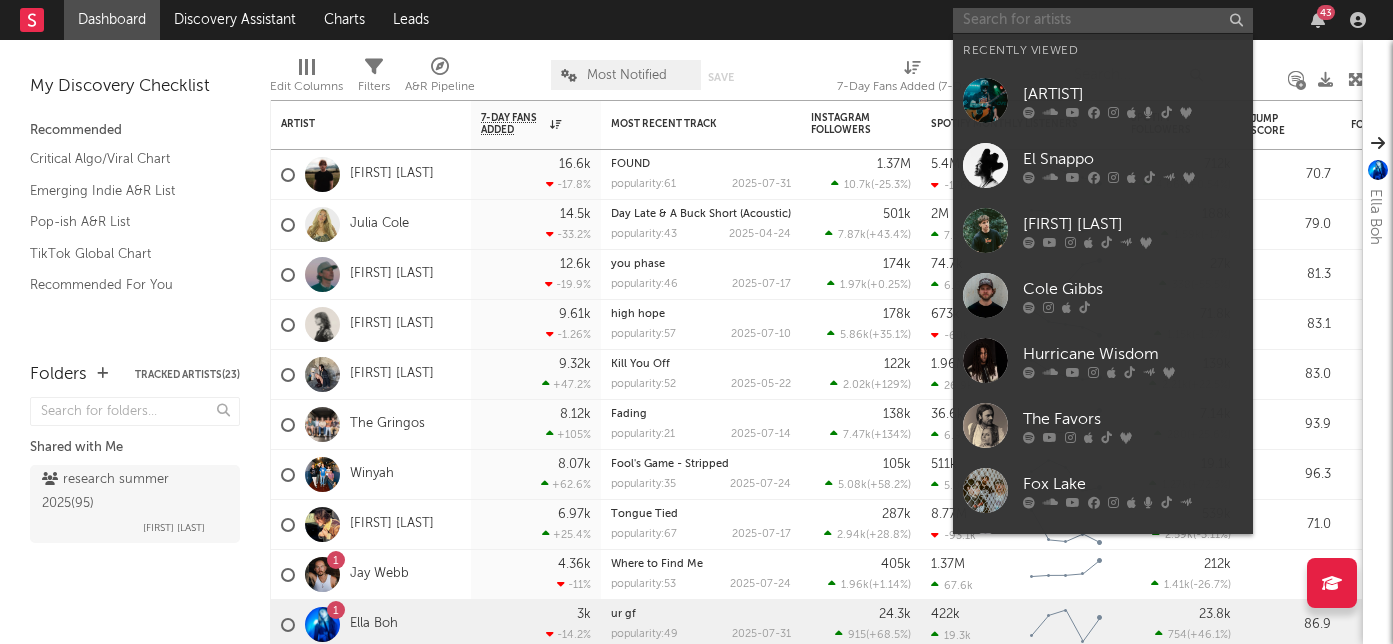 click at bounding box center (1103, 20) 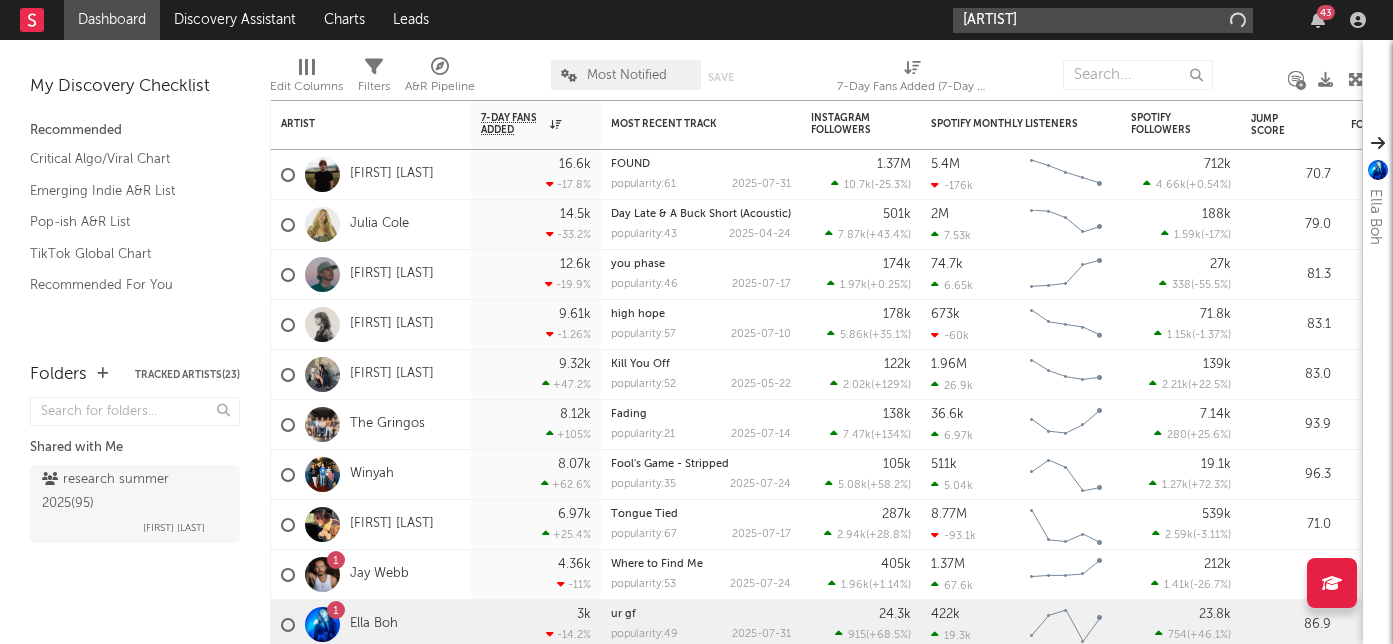 click on "Jashua Ray Walker" at bounding box center (1103, 20) 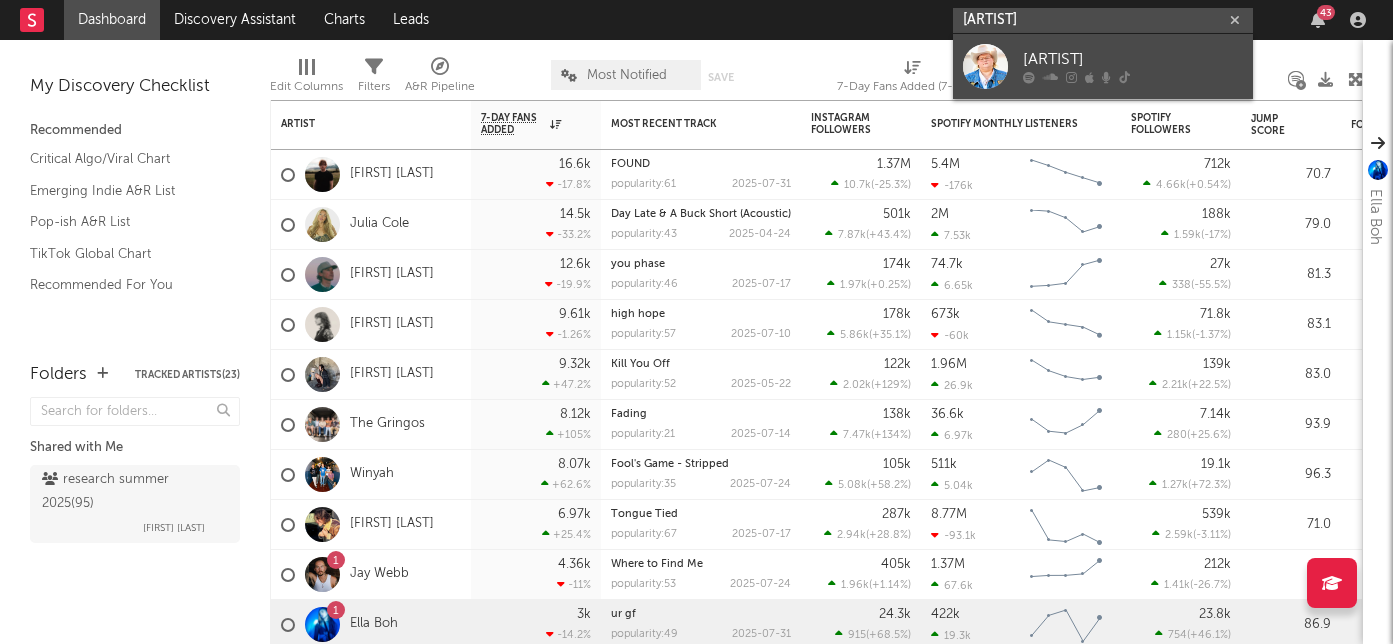 type on "[FIRST] [LAST] [LAST]" 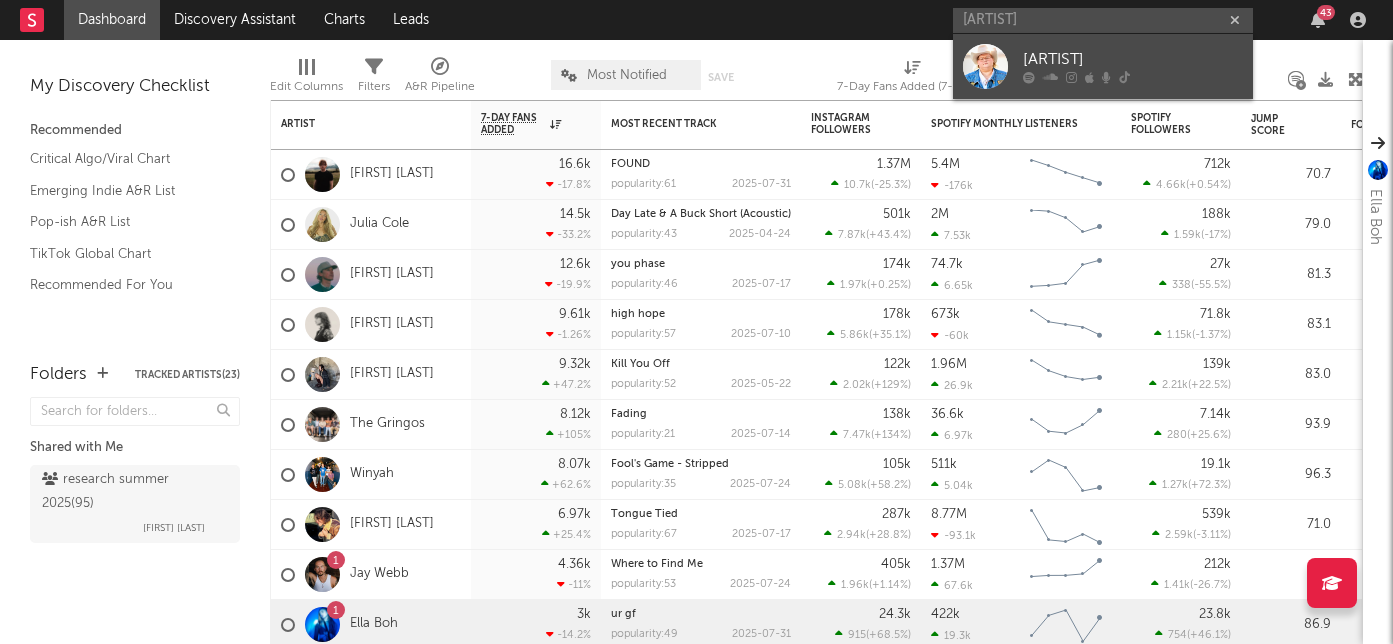 click on "[FIRST] [LAST] [LAST]" at bounding box center (1133, 60) 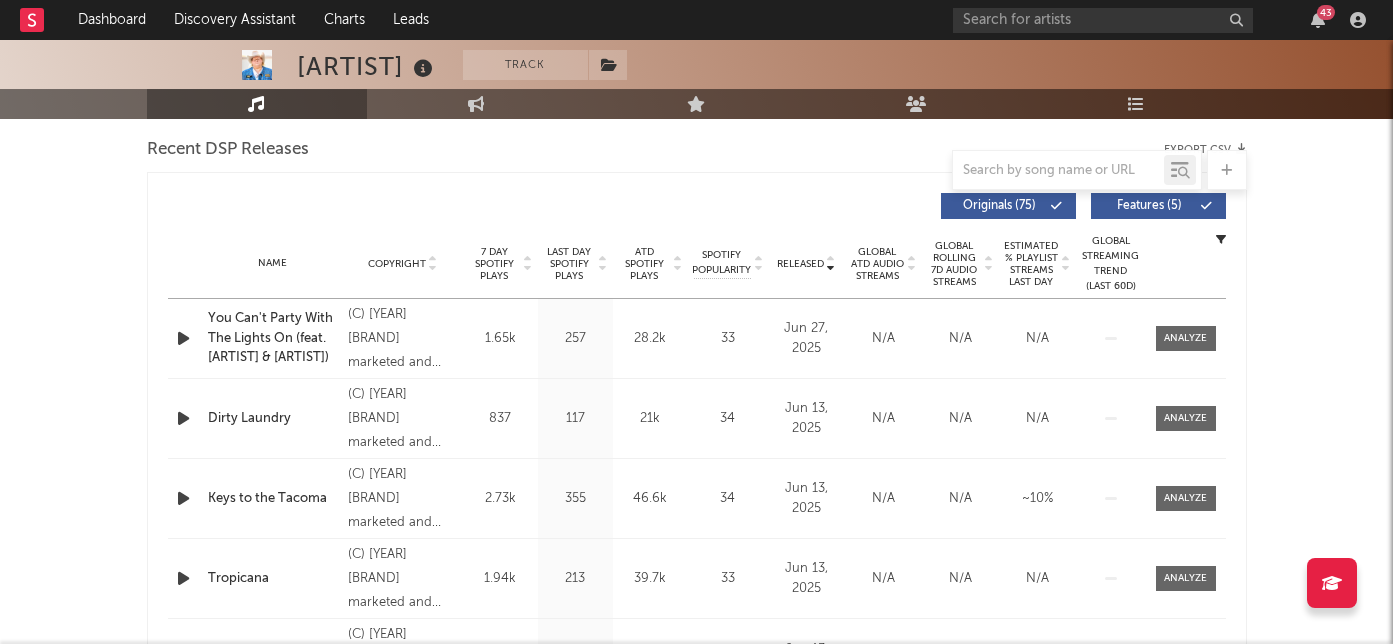 select on "6m" 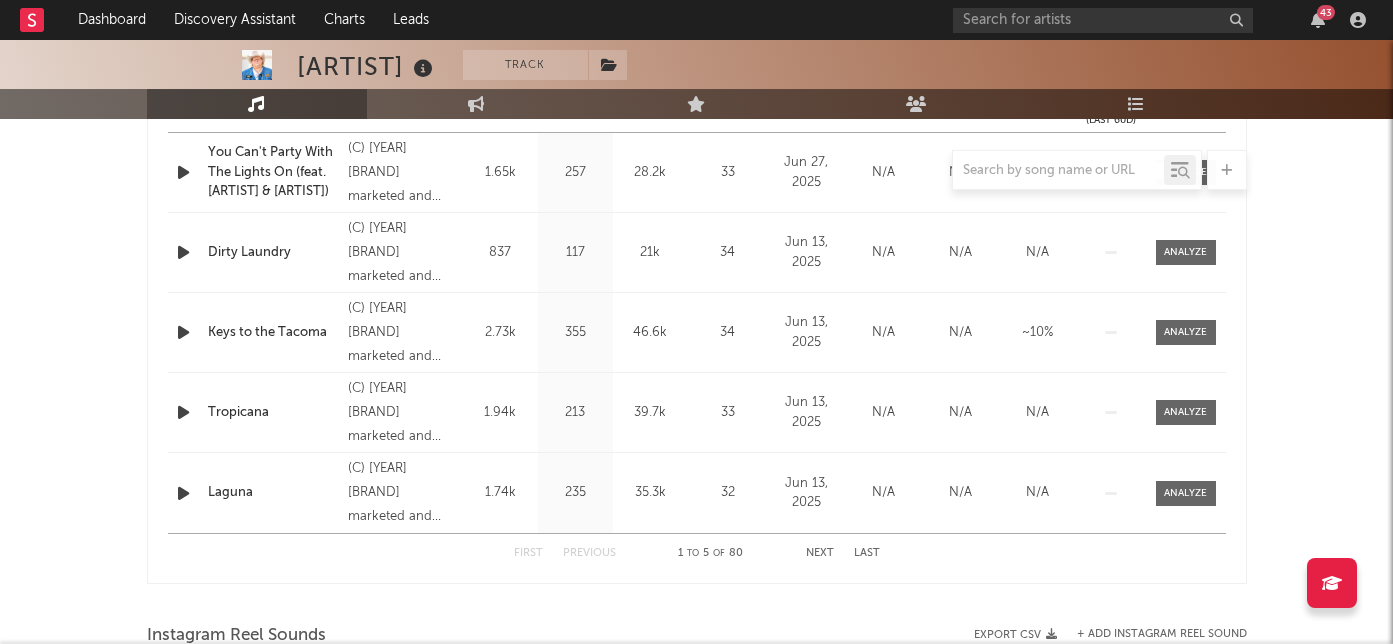 scroll, scrollTop: 883, scrollLeft: 0, axis: vertical 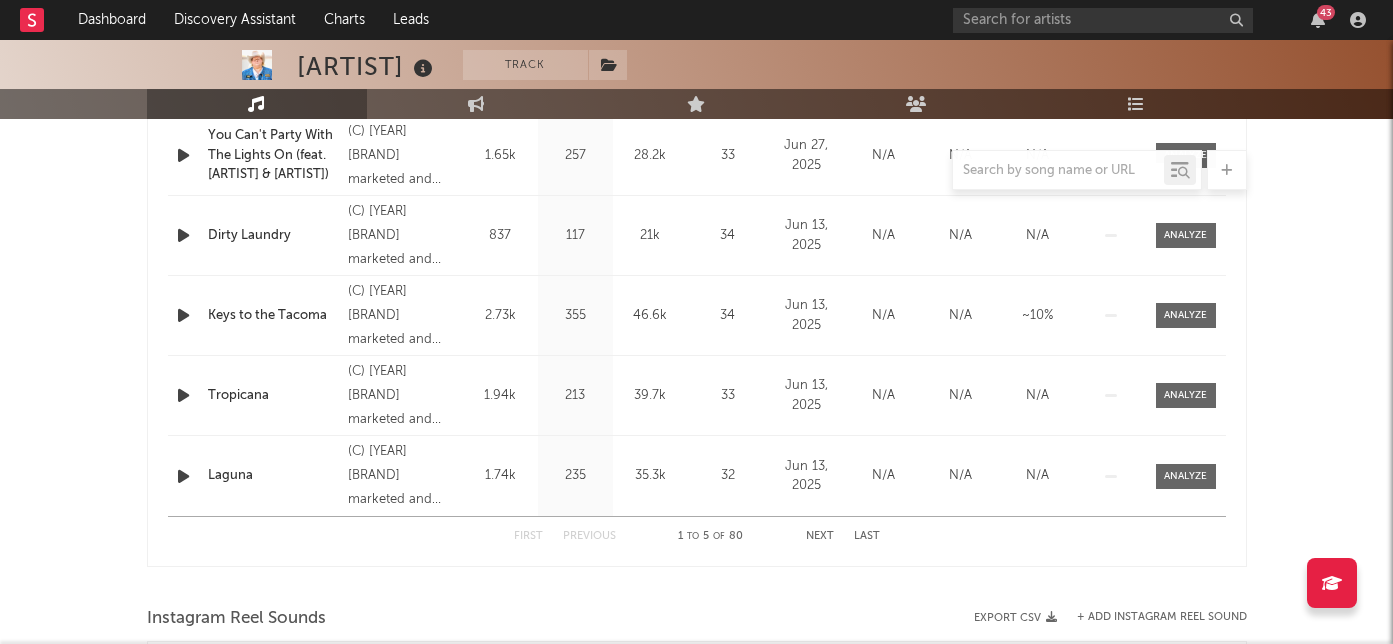click at bounding box center [697, 170] 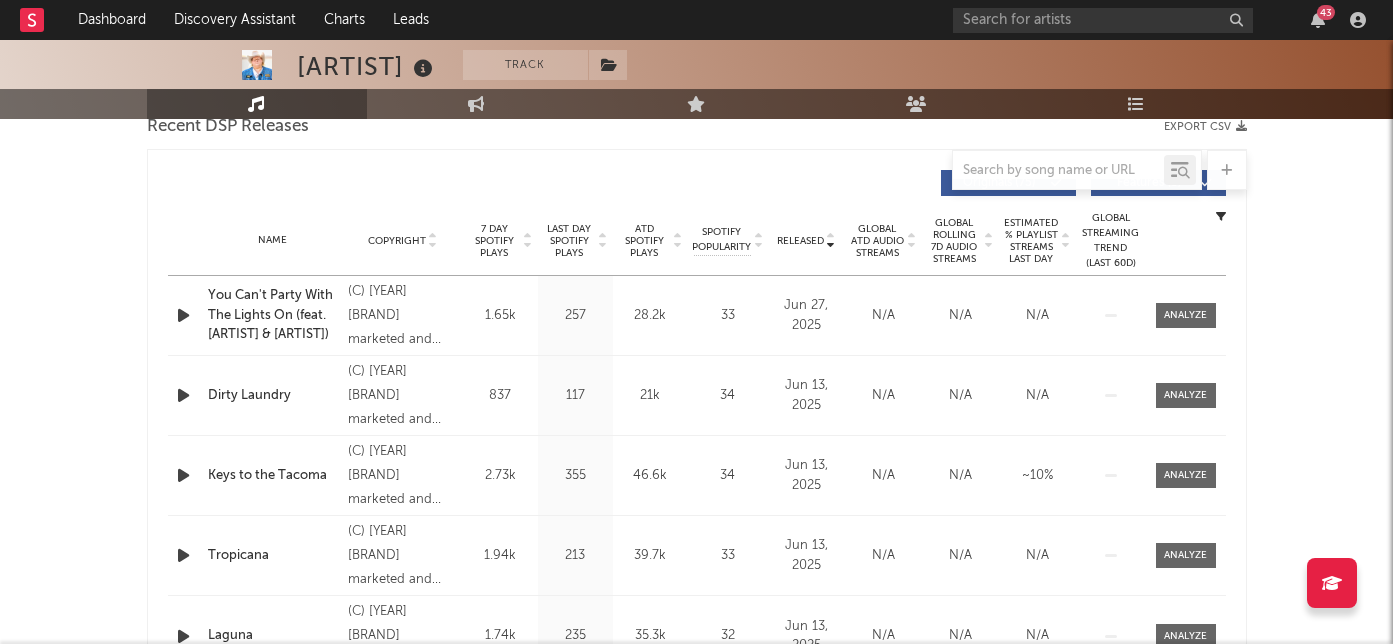 scroll, scrollTop: 656, scrollLeft: 0, axis: vertical 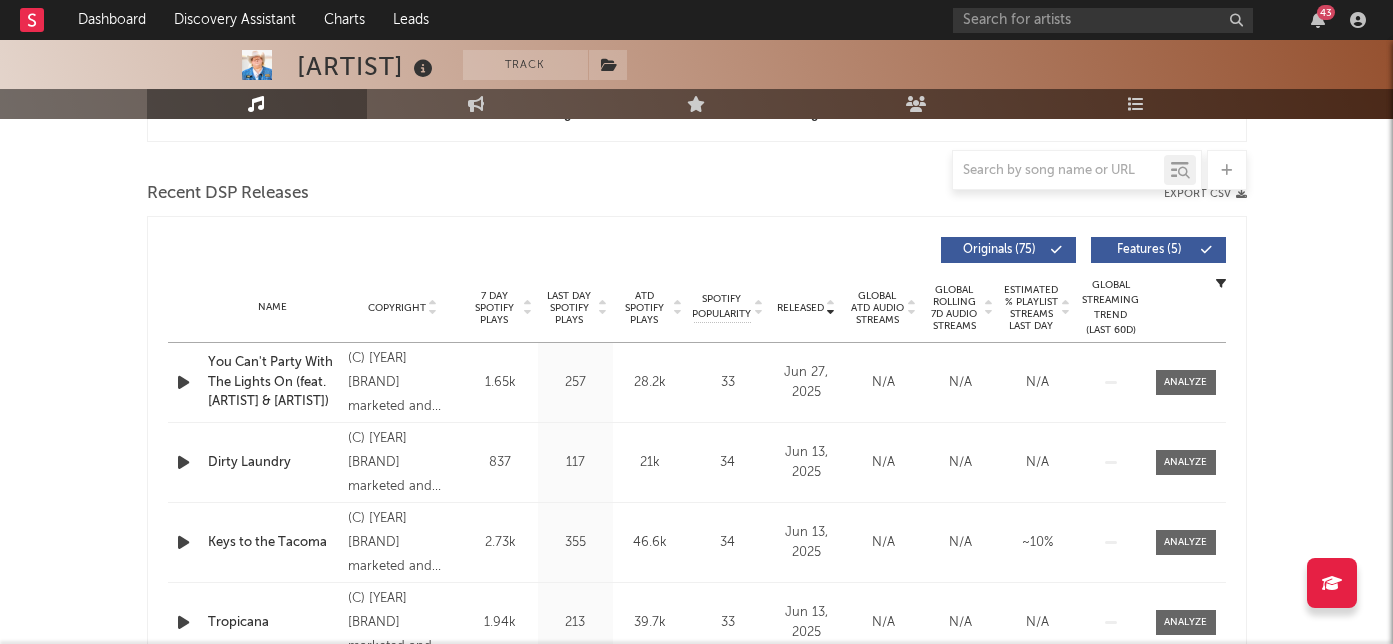 click at bounding box center [697, 170] 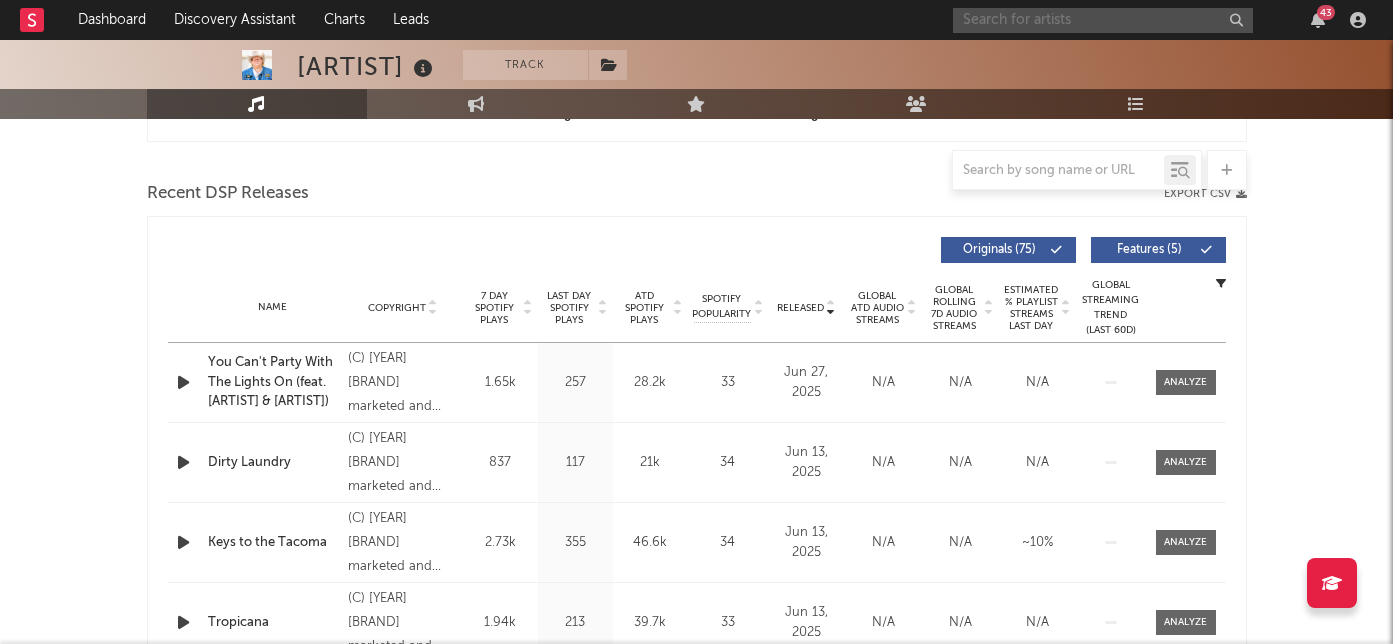 click at bounding box center (1103, 20) 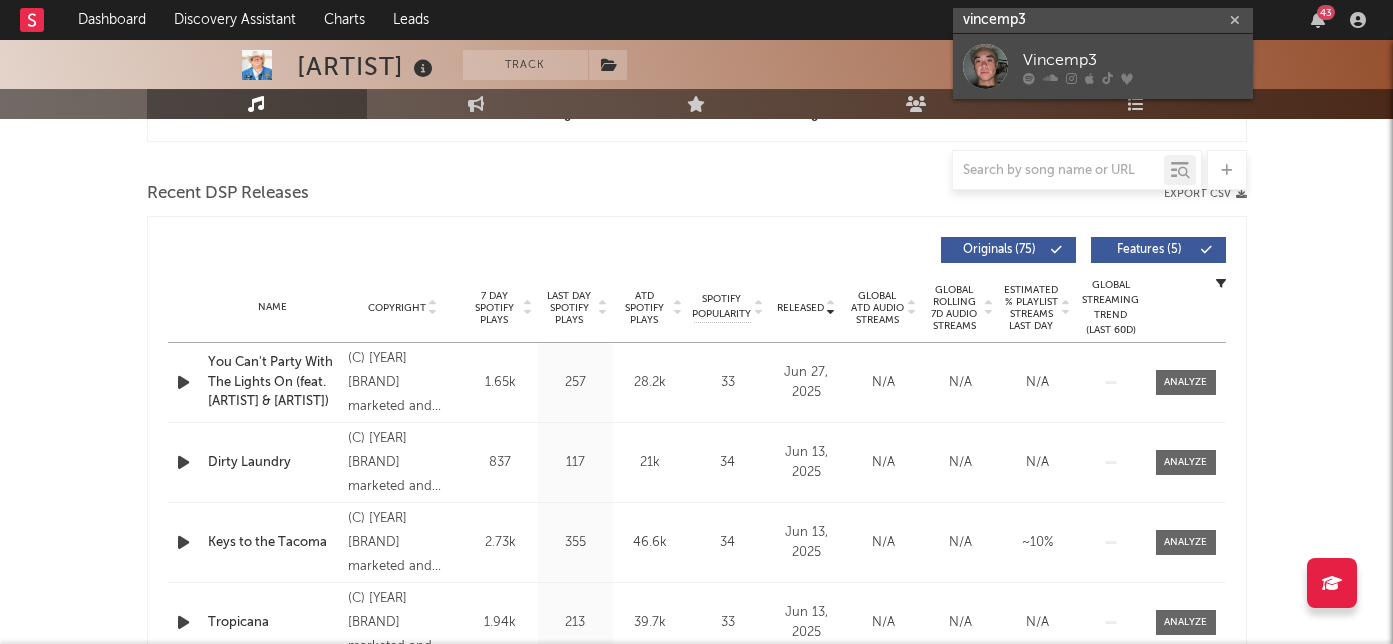 type on "vincemp3" 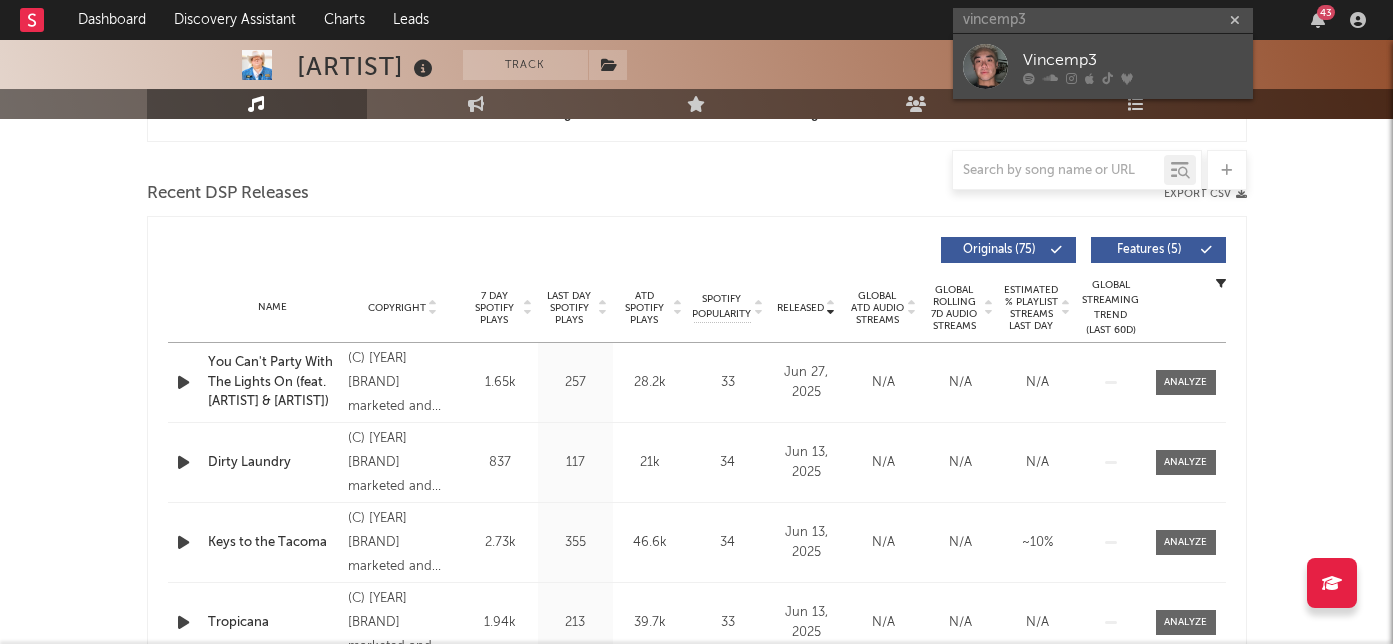 click on "Vincemp3" at bounding box center (1133, 60) 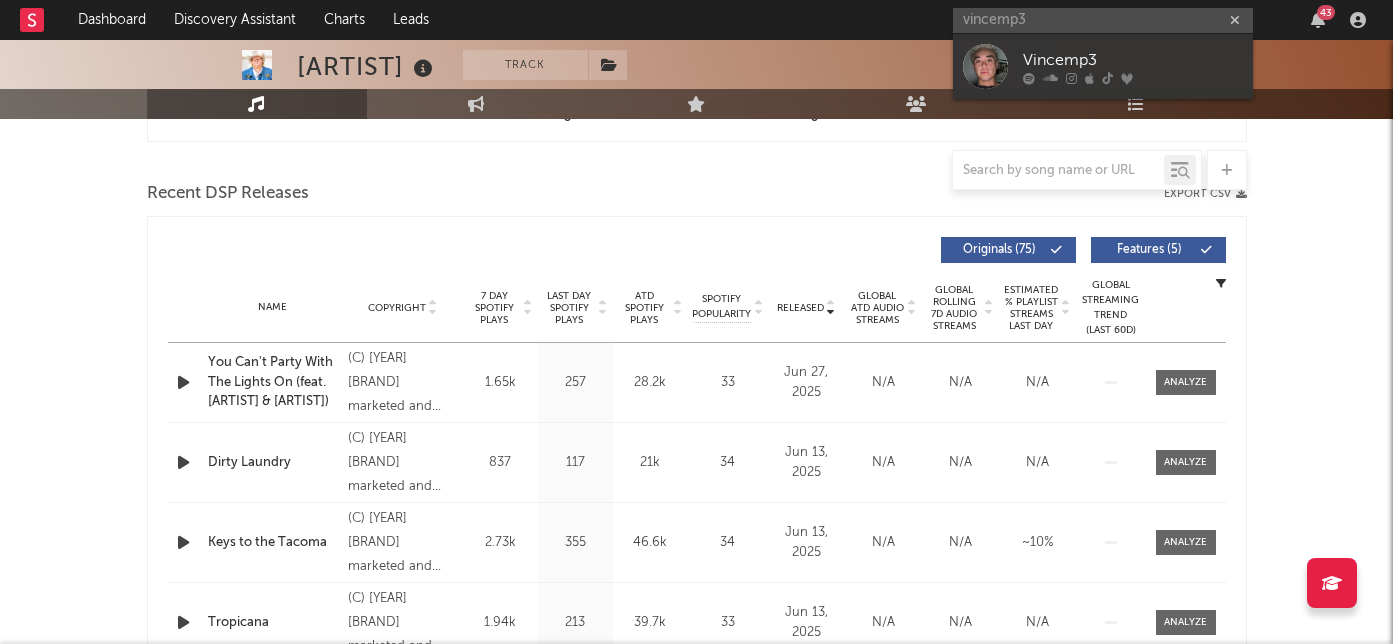type 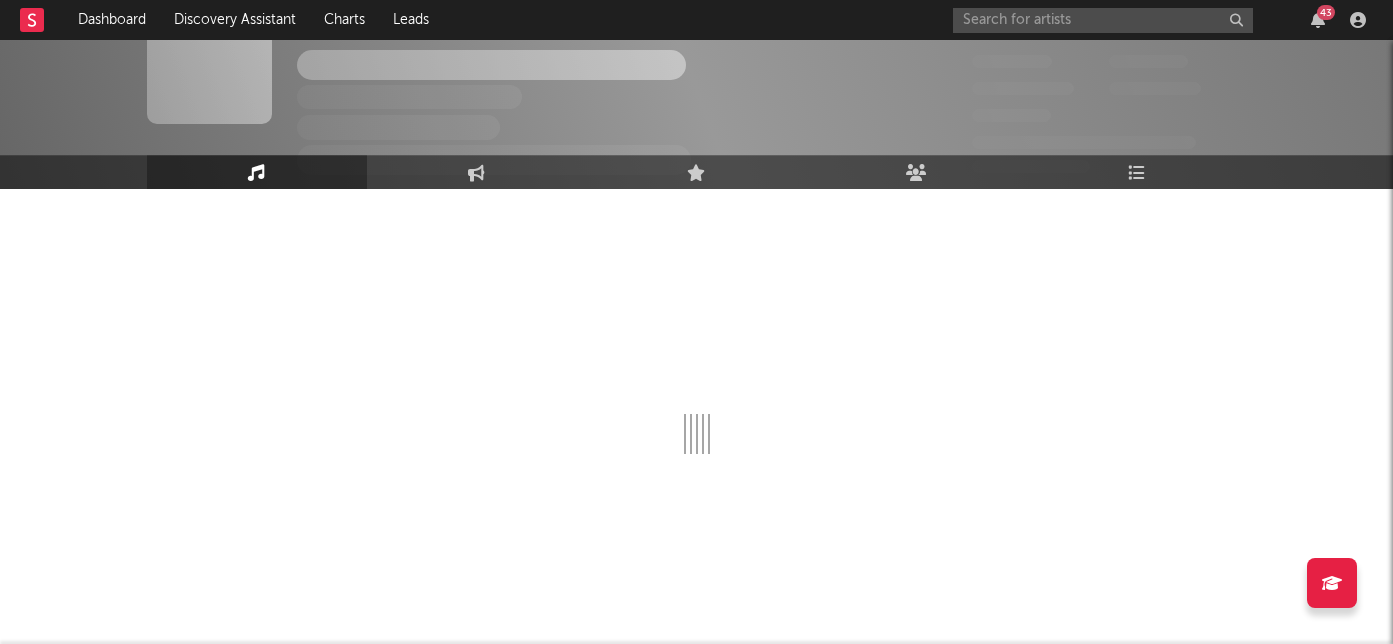 scroll, scrollTop: 656, scrollLeft: 0, axis: vertical 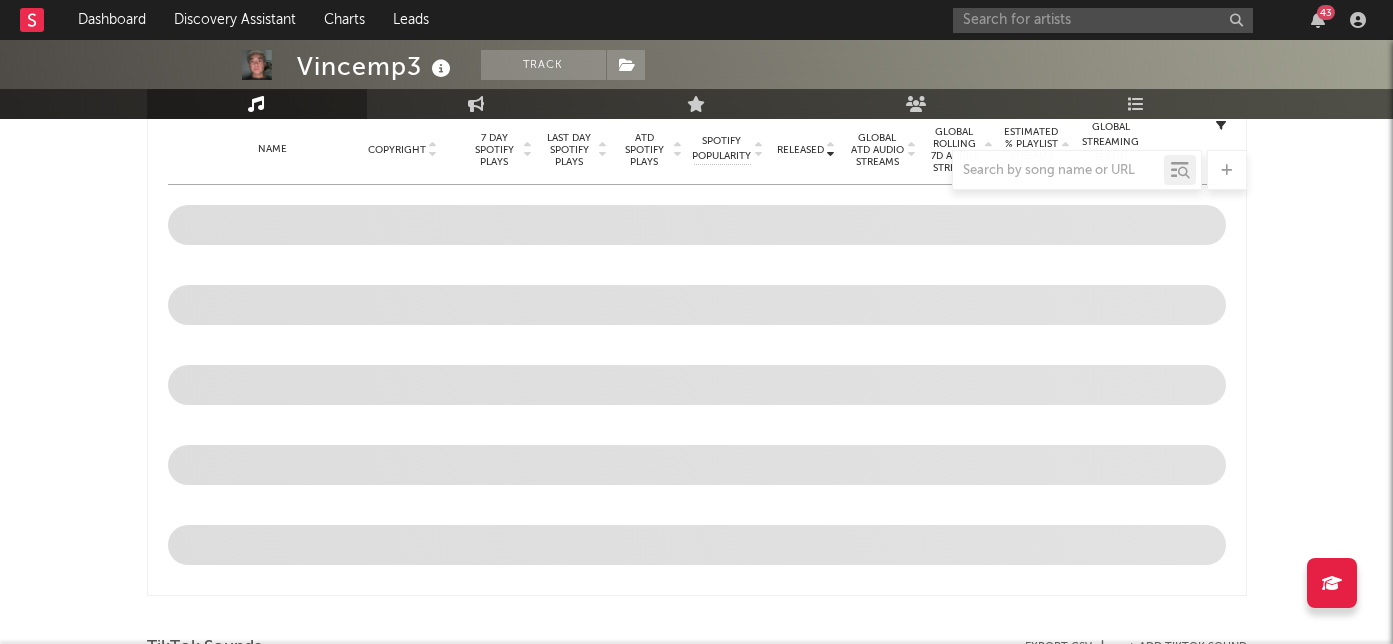 select on "6m" 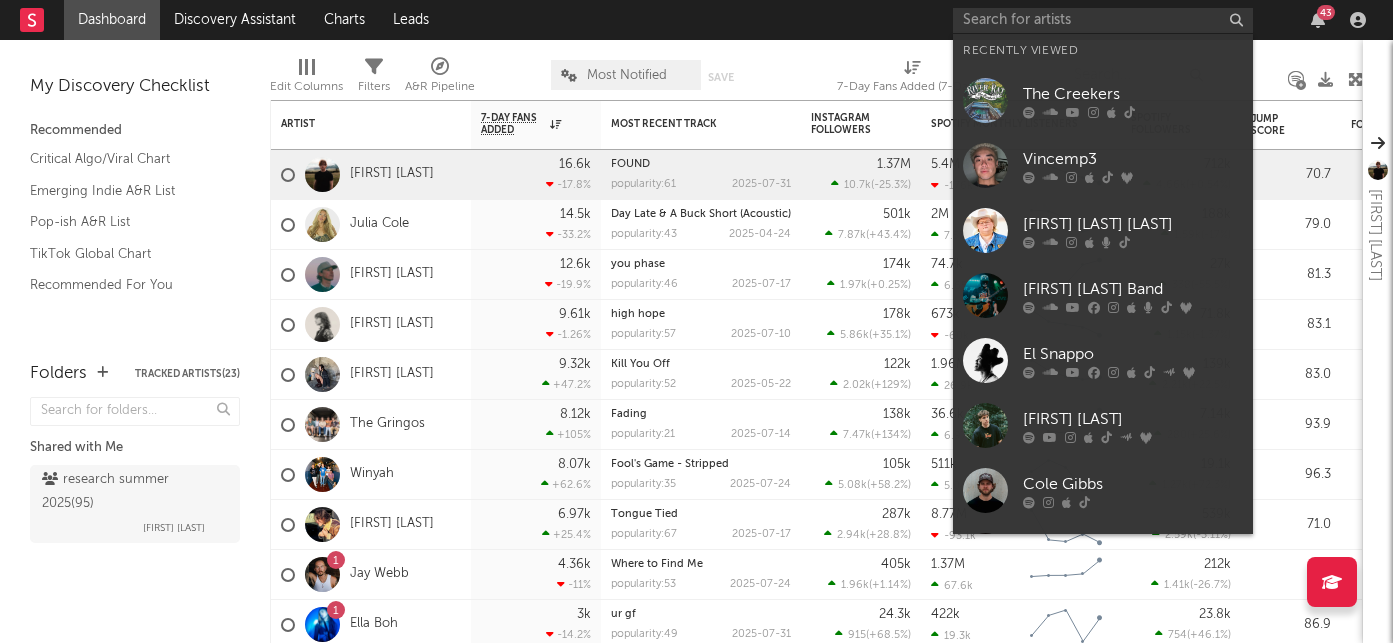 scroll, scrollTop: 0, scrollLeft: 0, axis: both 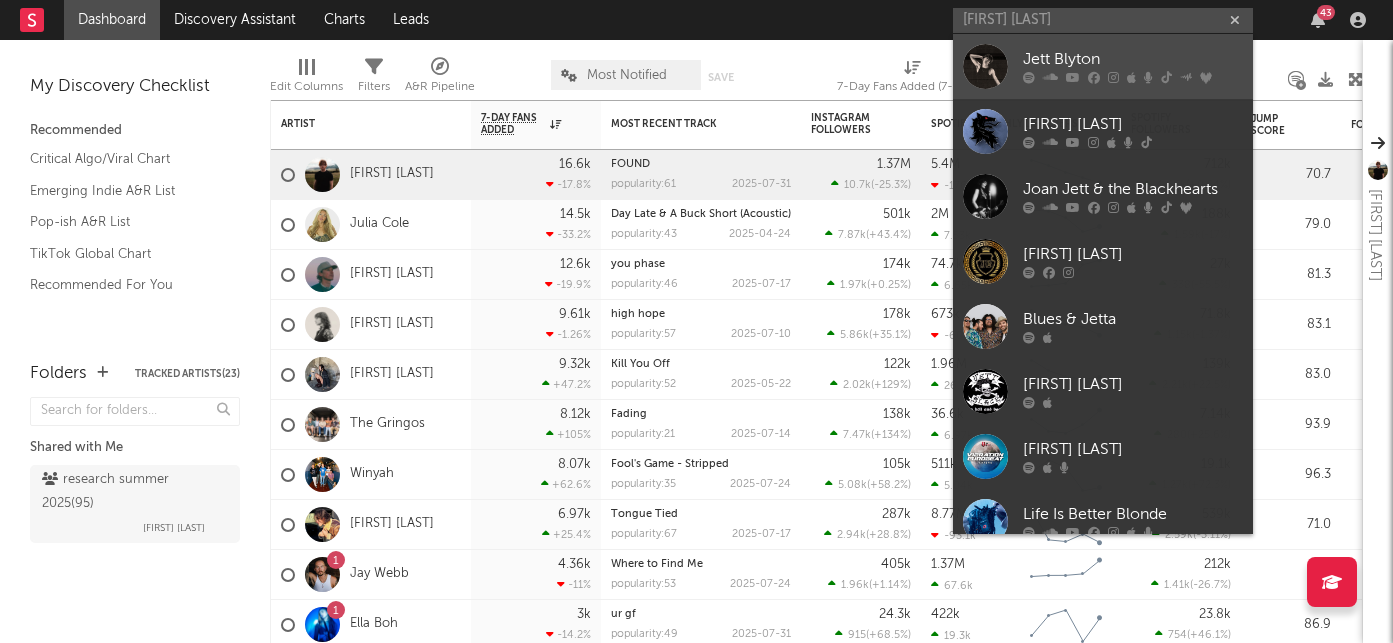 type on "[FIRST] [LAST]" 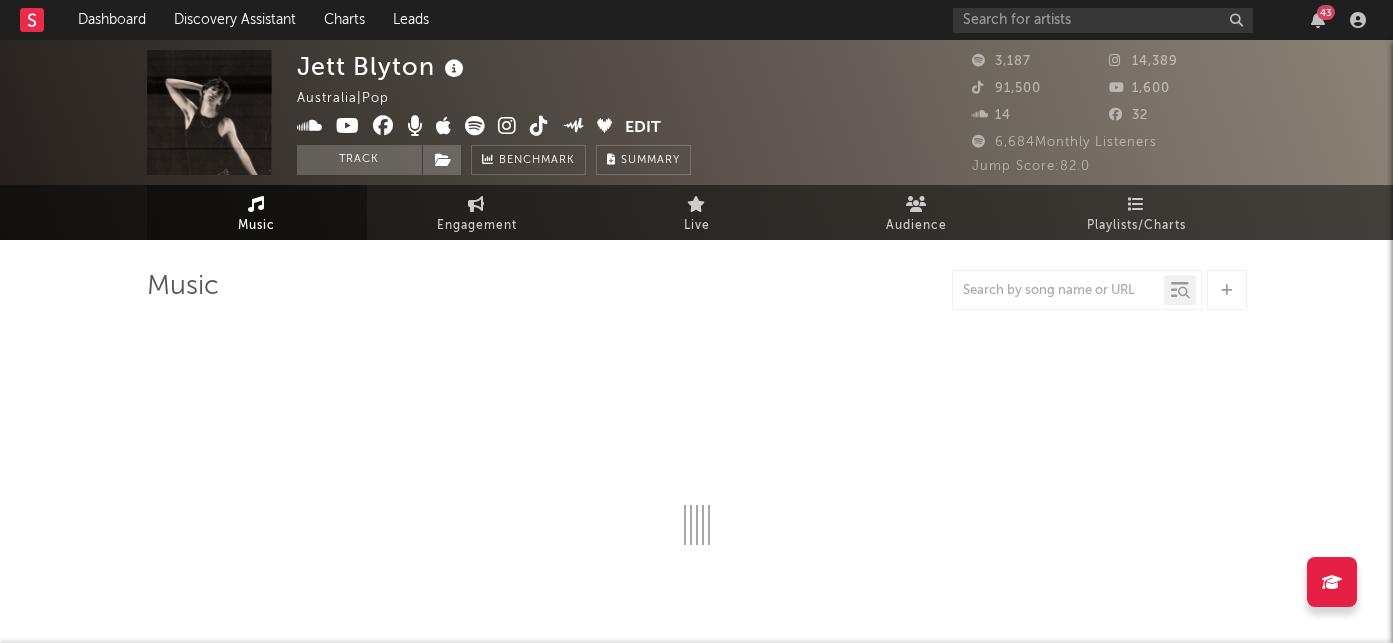 select on "6m" 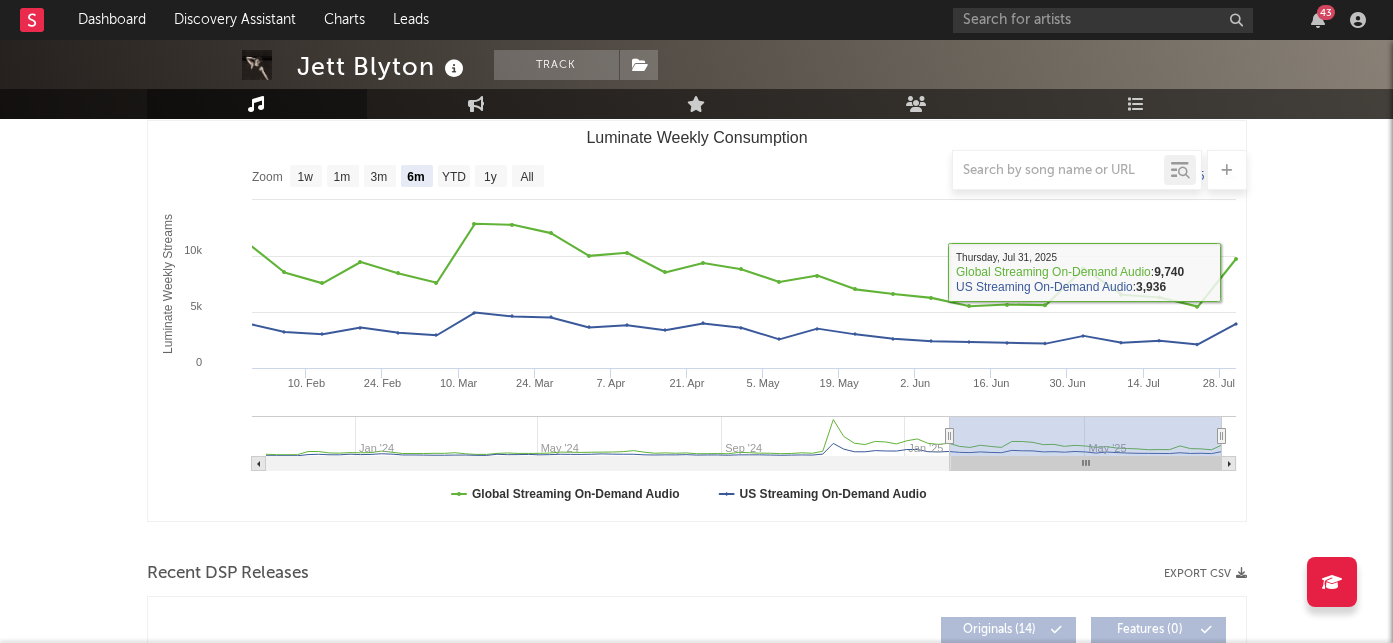 scroll, scrollTop: 0, scrollLeft: 0, axis: both 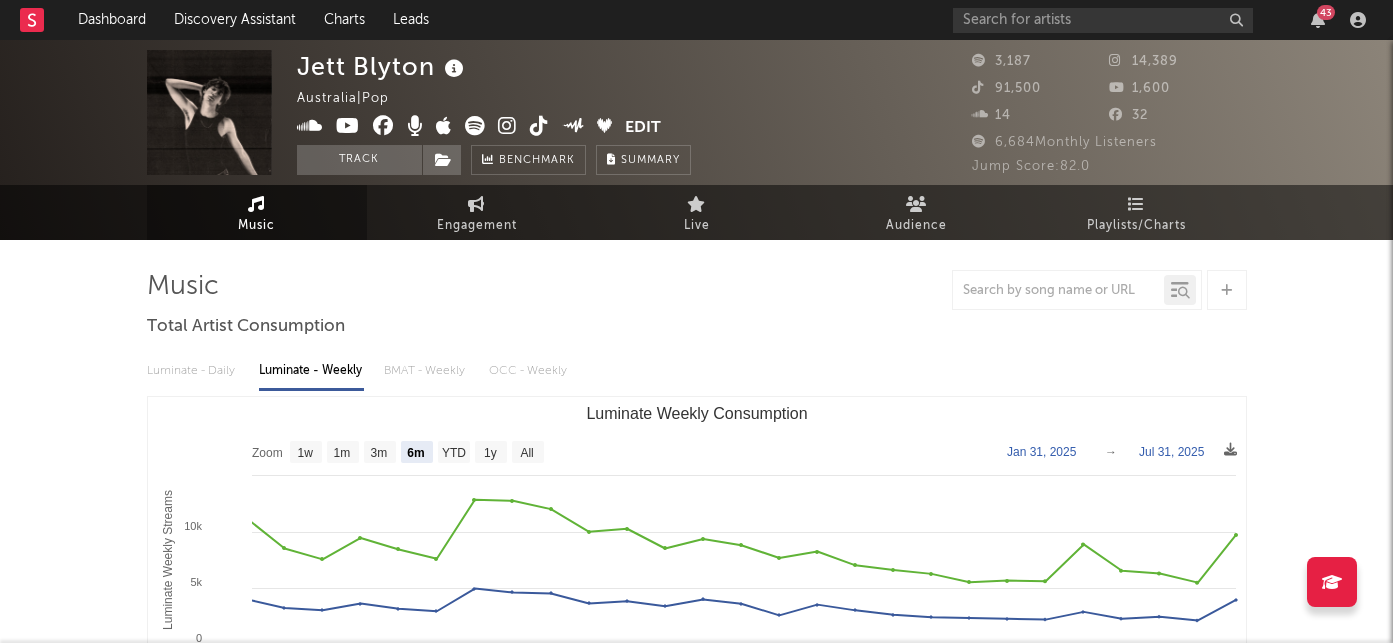 click at bounding box center (507, 126) 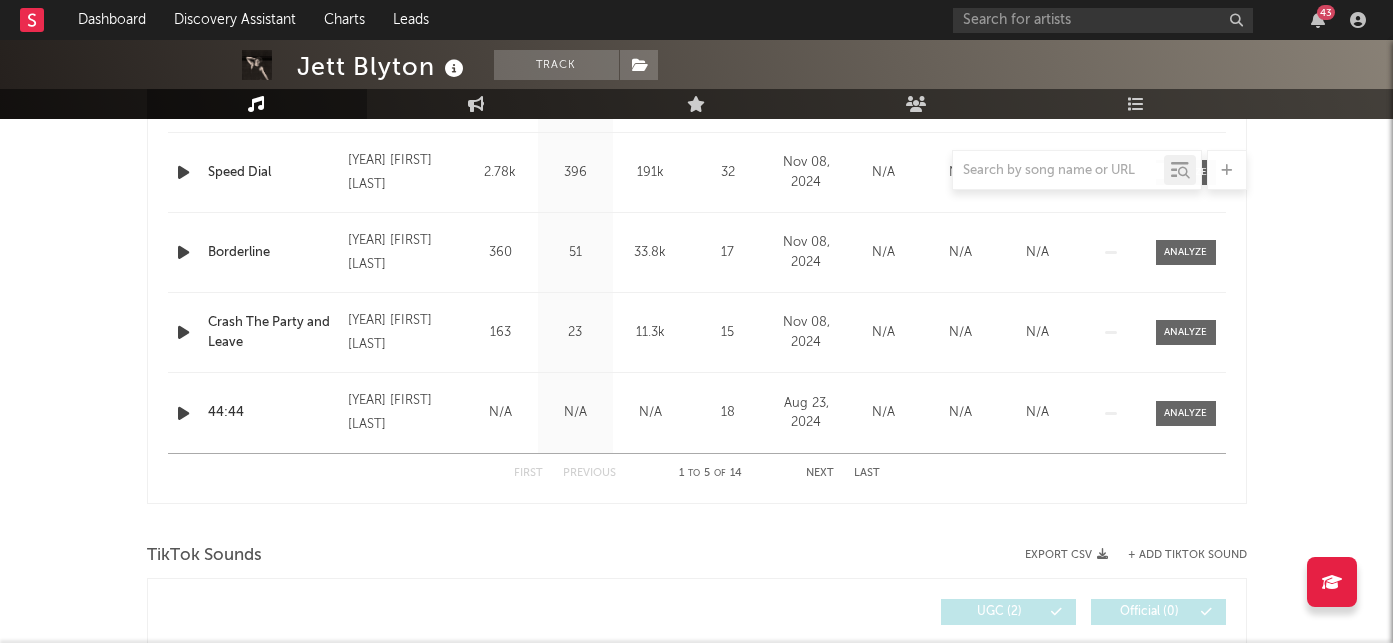 scroll, scrollTop: 635, scrollLeft: 0, axis: vertical 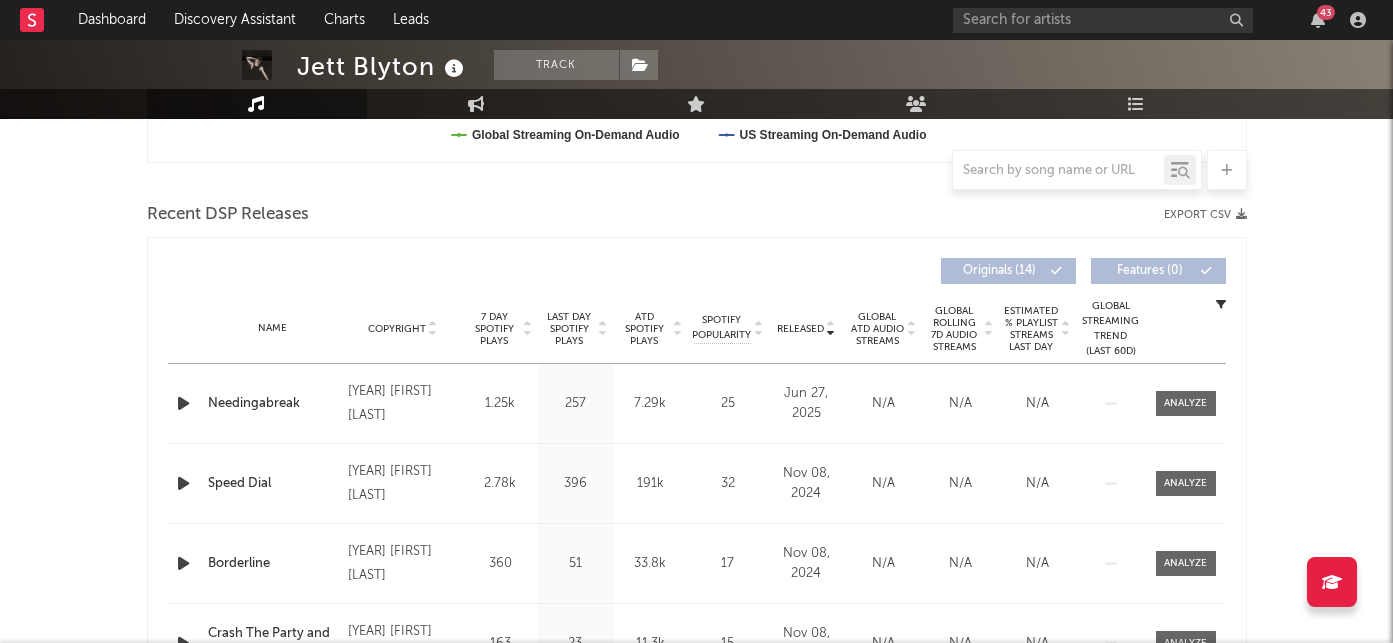 click on "7 Day Spotify Plays" at bounding box center [494, 329] 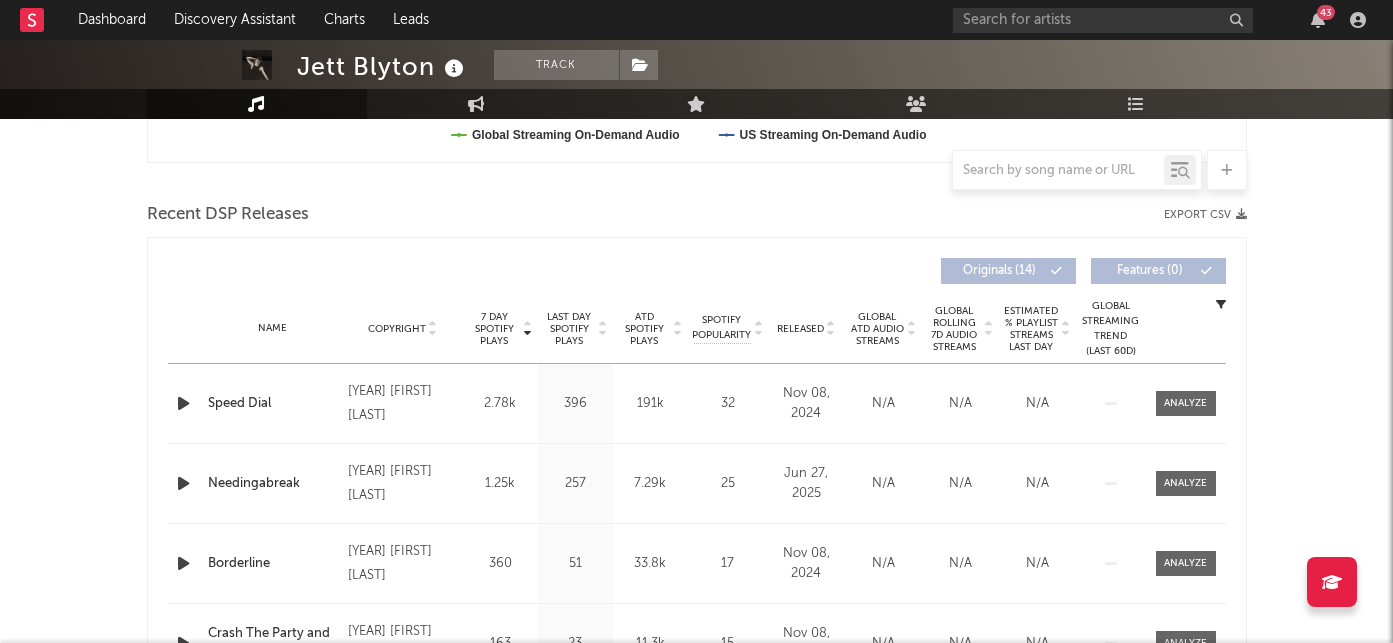 click on "Released" at bounding box center [800, 329] 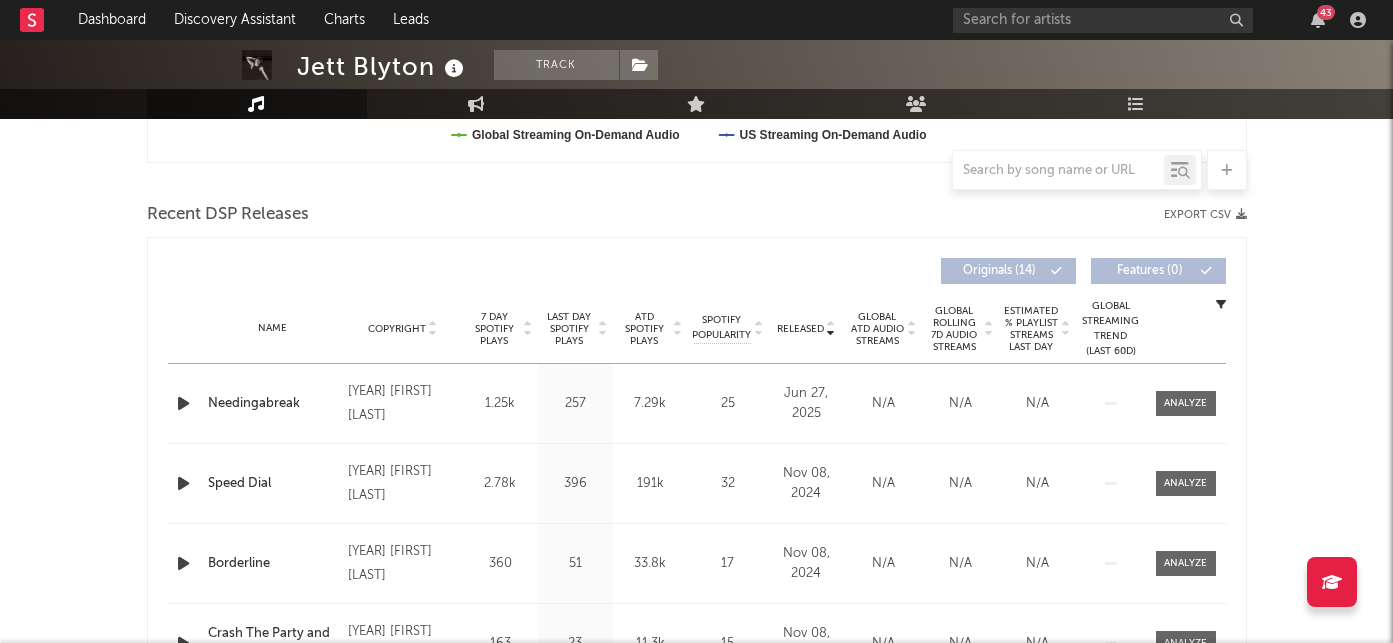 click on "7 Day Spotify Plays" at bounding box center [494, 329] 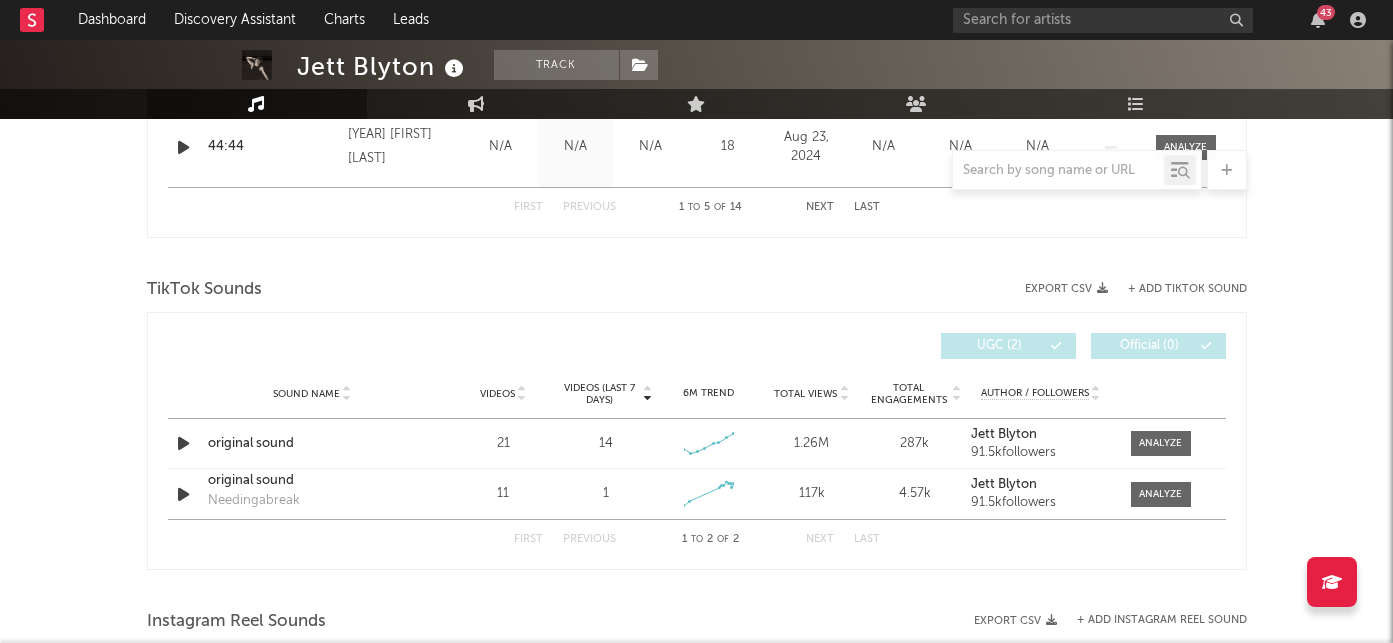 scroll, scrollTop: 1229, scrollLeft: 0, axis: vertical 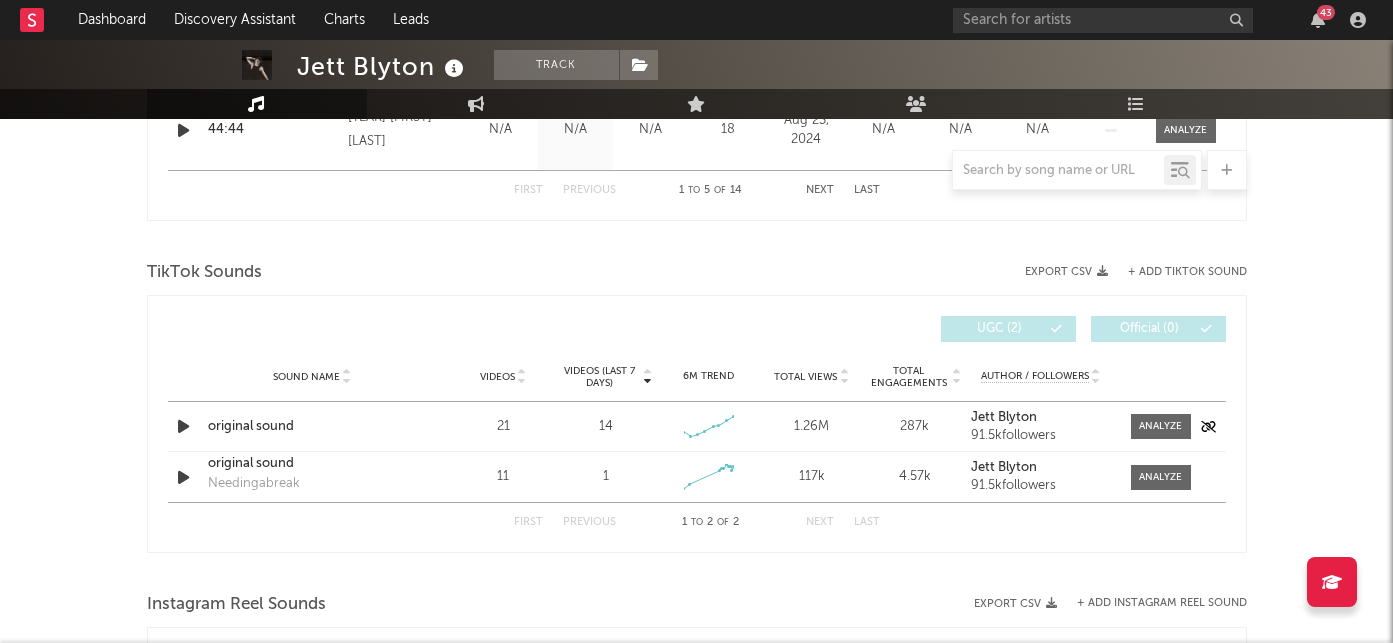 click on "original sound" at bounding box center [312, 427] 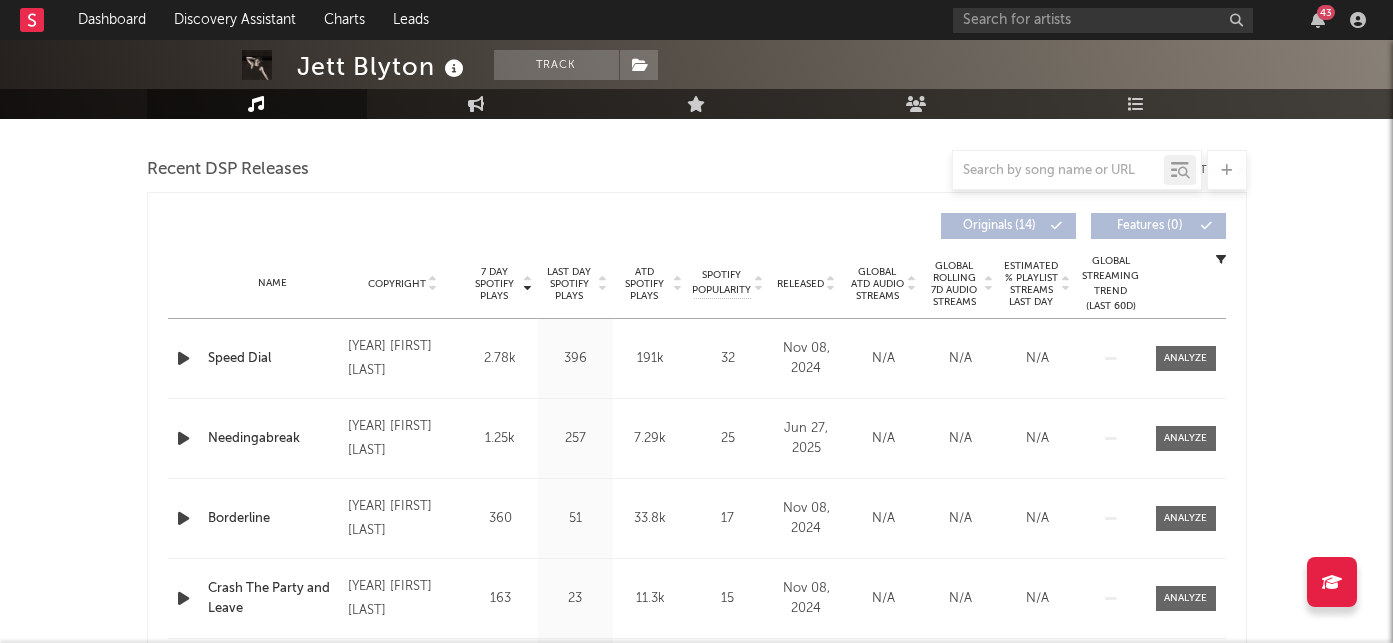 scroll, scrollTop: 682, scrollLeft: 0, axis: vertical 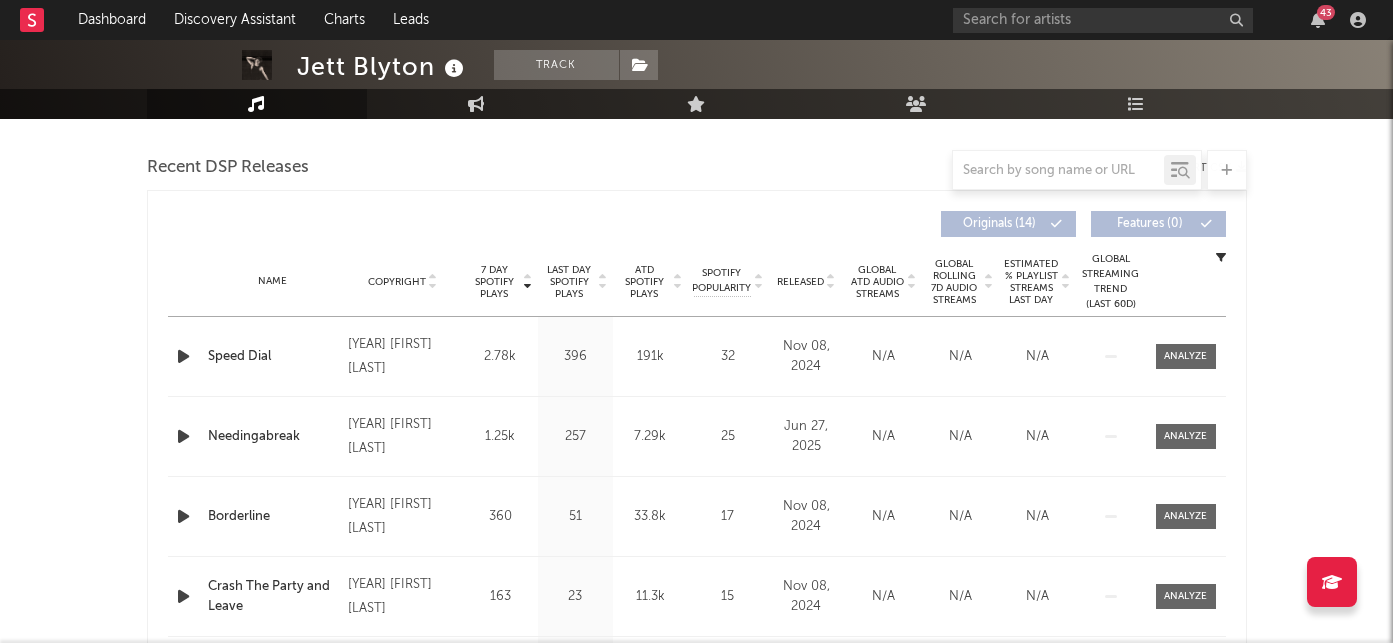 click on "Released" at bounding box center [800, 282] 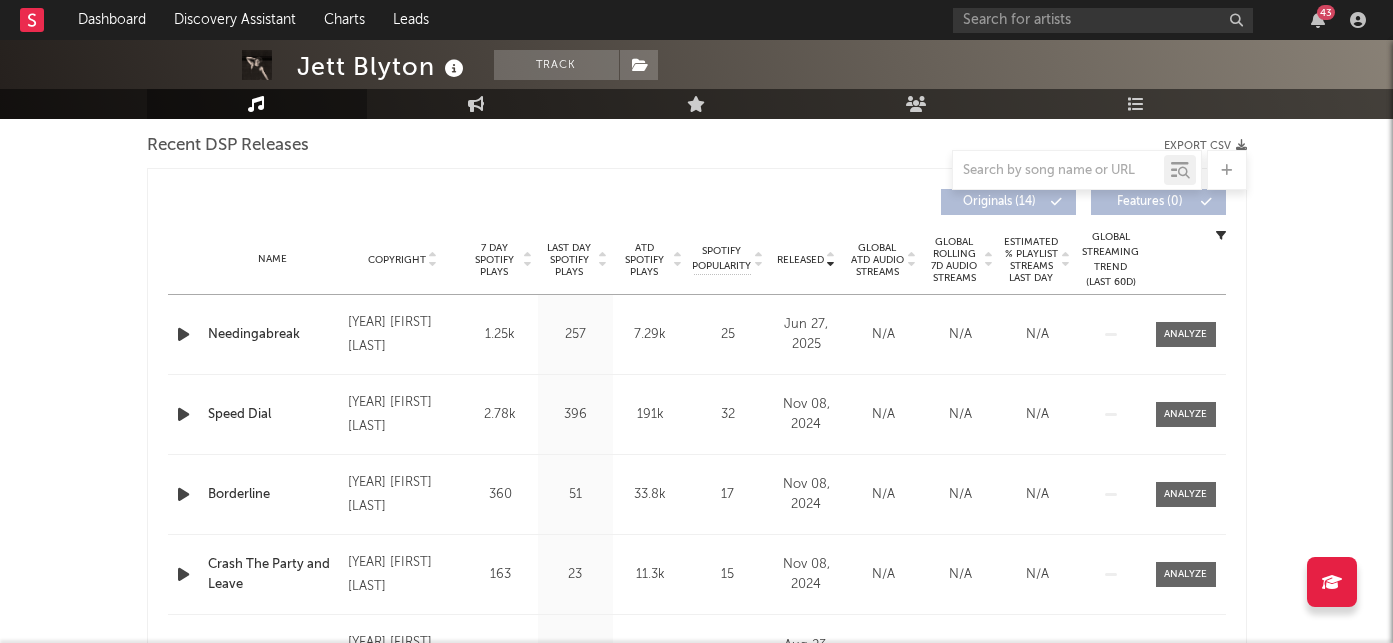 scroll, scrollTop: 705, scrollLeft: 0, axis: vertical 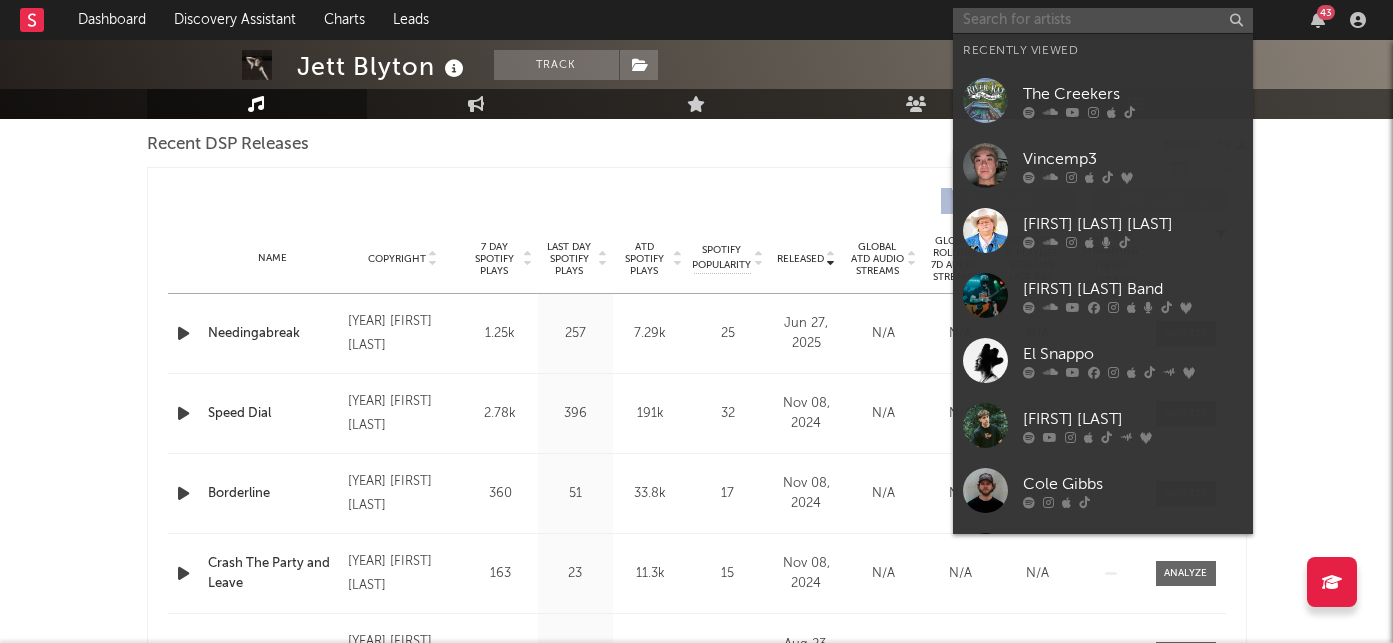 click at bounding box center (1103, 20) 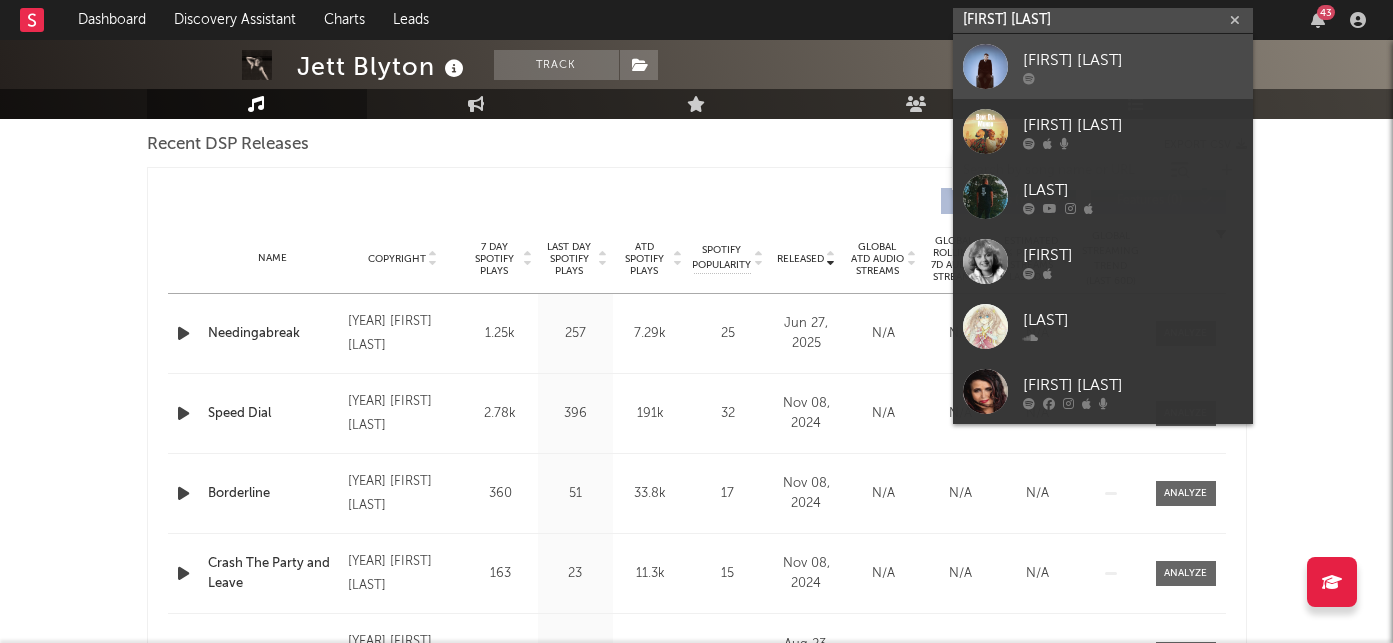 type on "[FIRST] [LAST]" 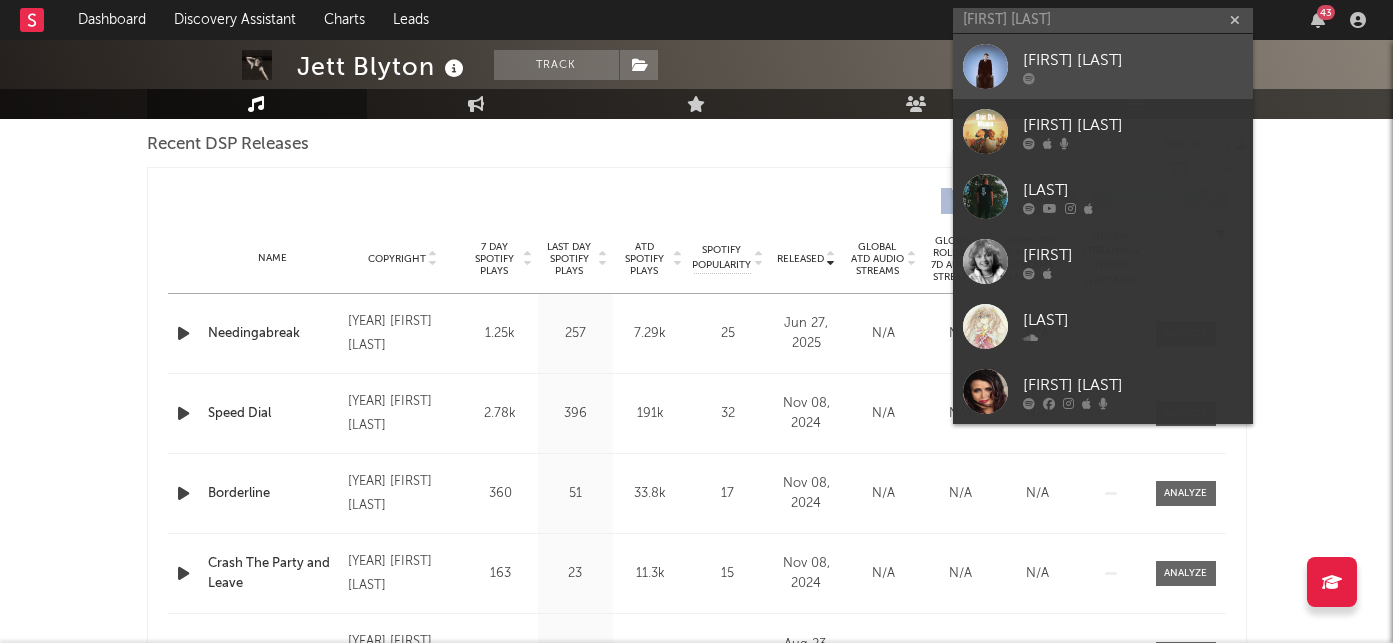 click on "[FIRST] [LAST]" at bounding box center (1133, 60) 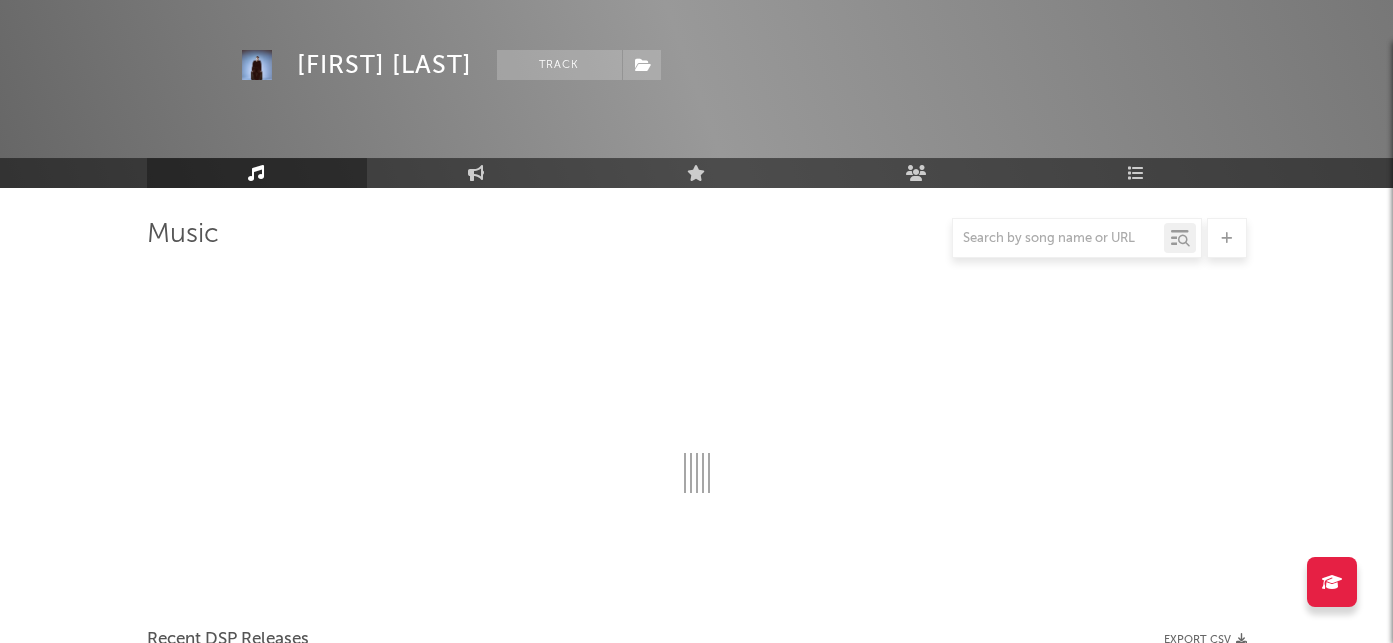 scroll, scrollTop: 705, scrollLeft: 0, axis: vertical 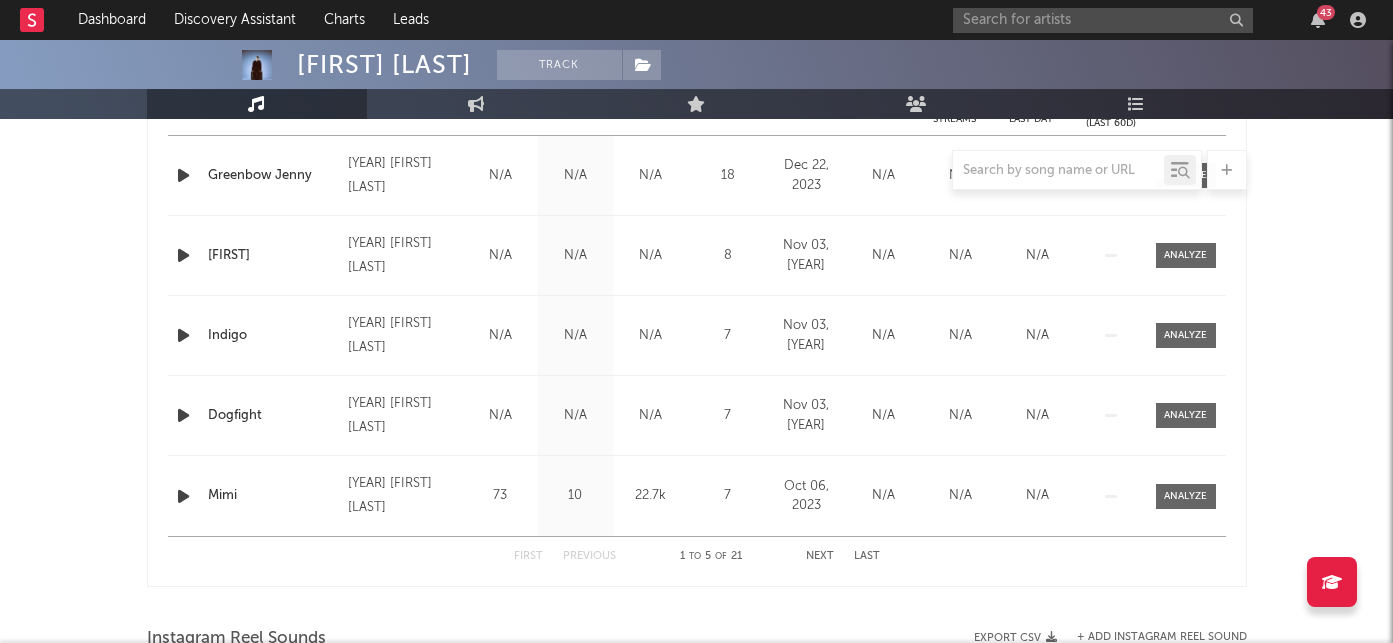 select on "6m" 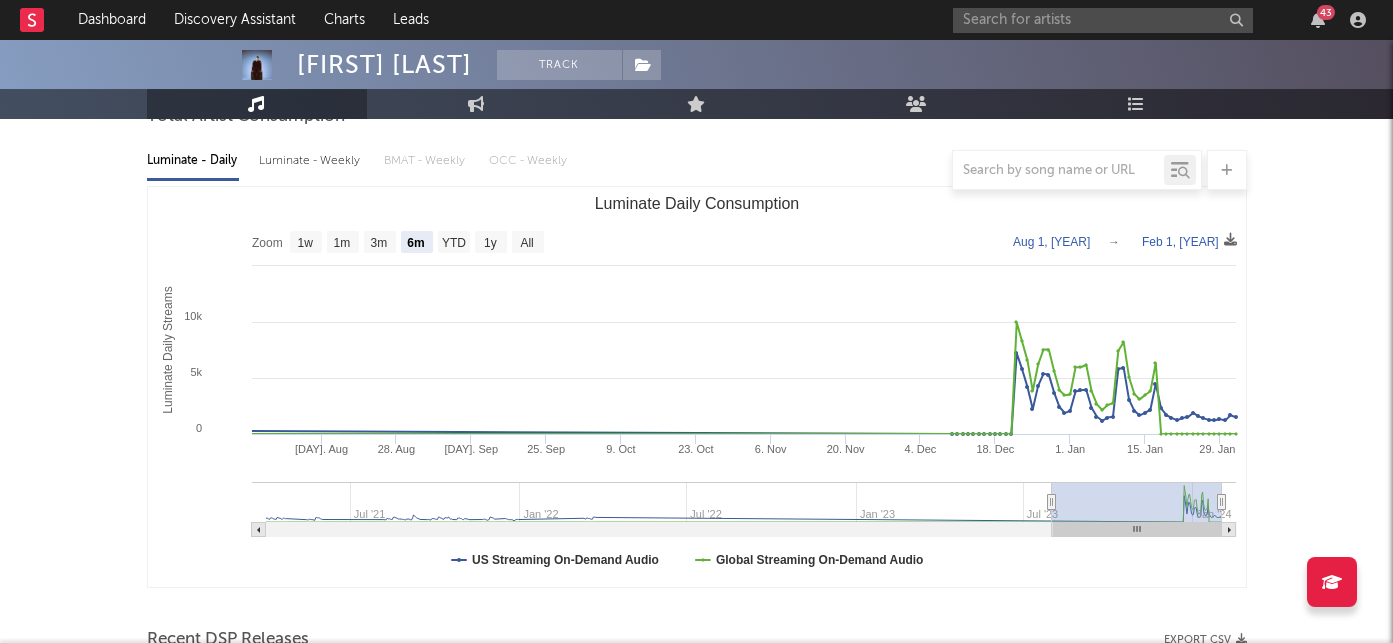scroll, scrollTop: 0, scrollLeft: 0, axis: both 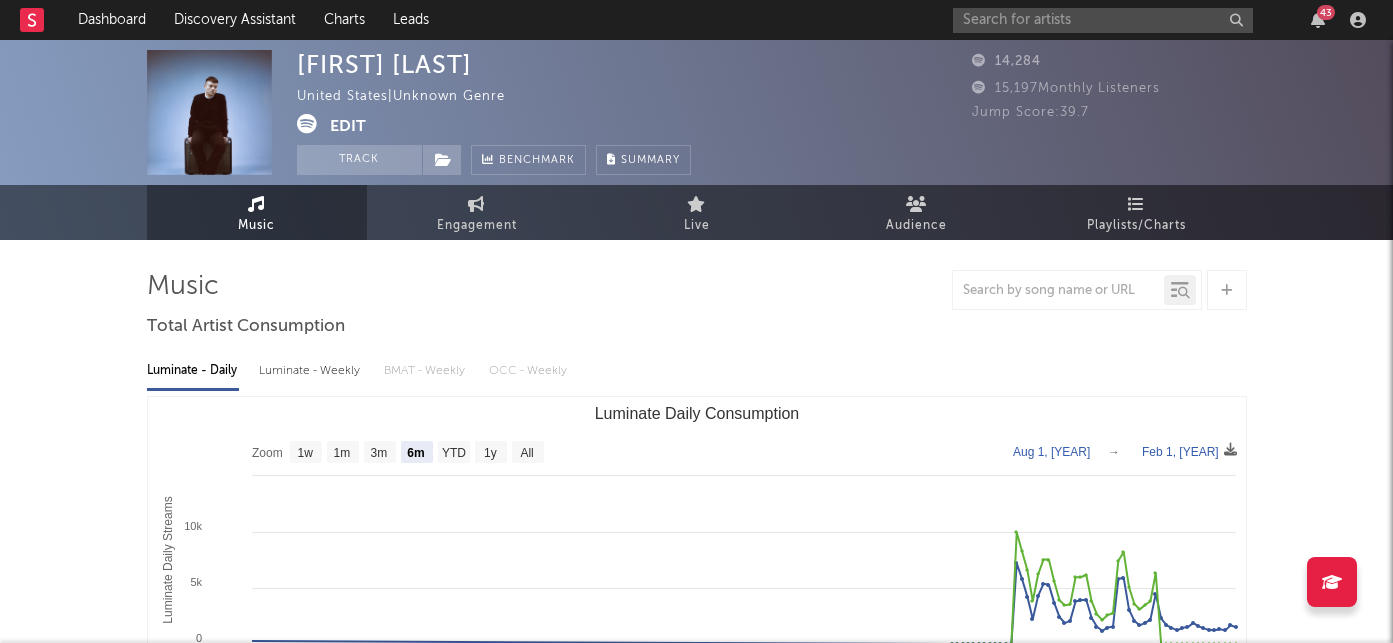 click on "Edit" at bounding box center (348, 126) 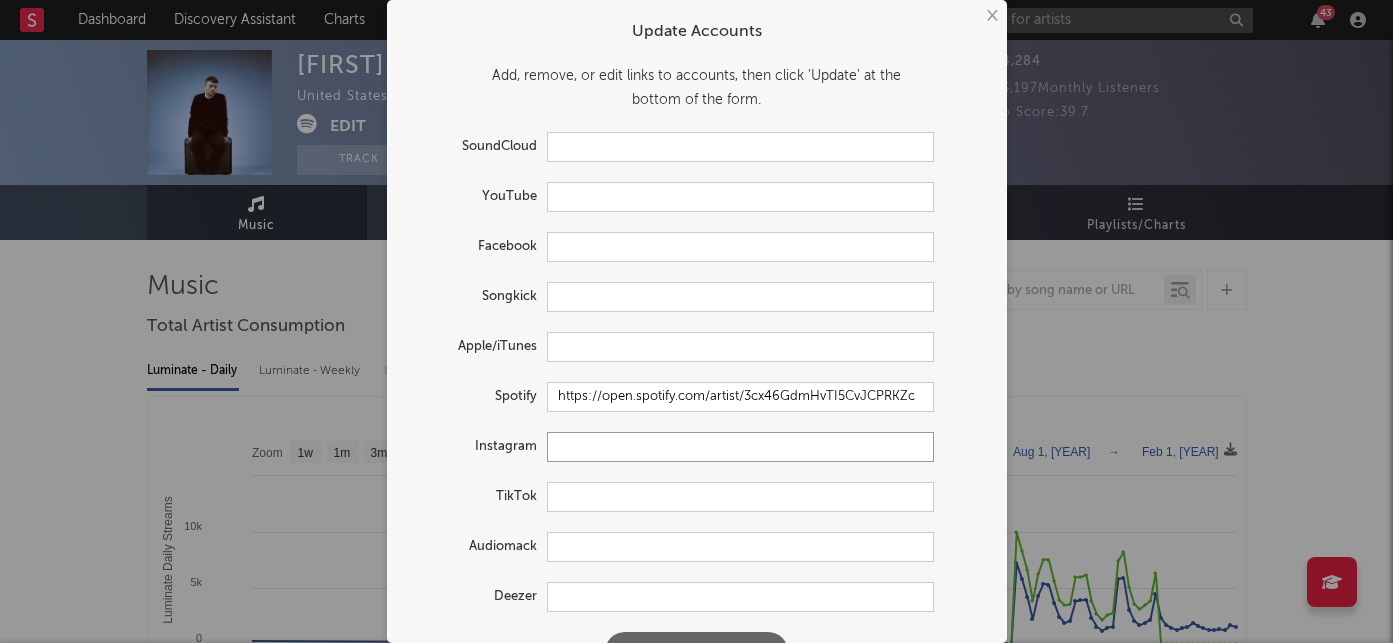 click at bounding box center [740, 447] 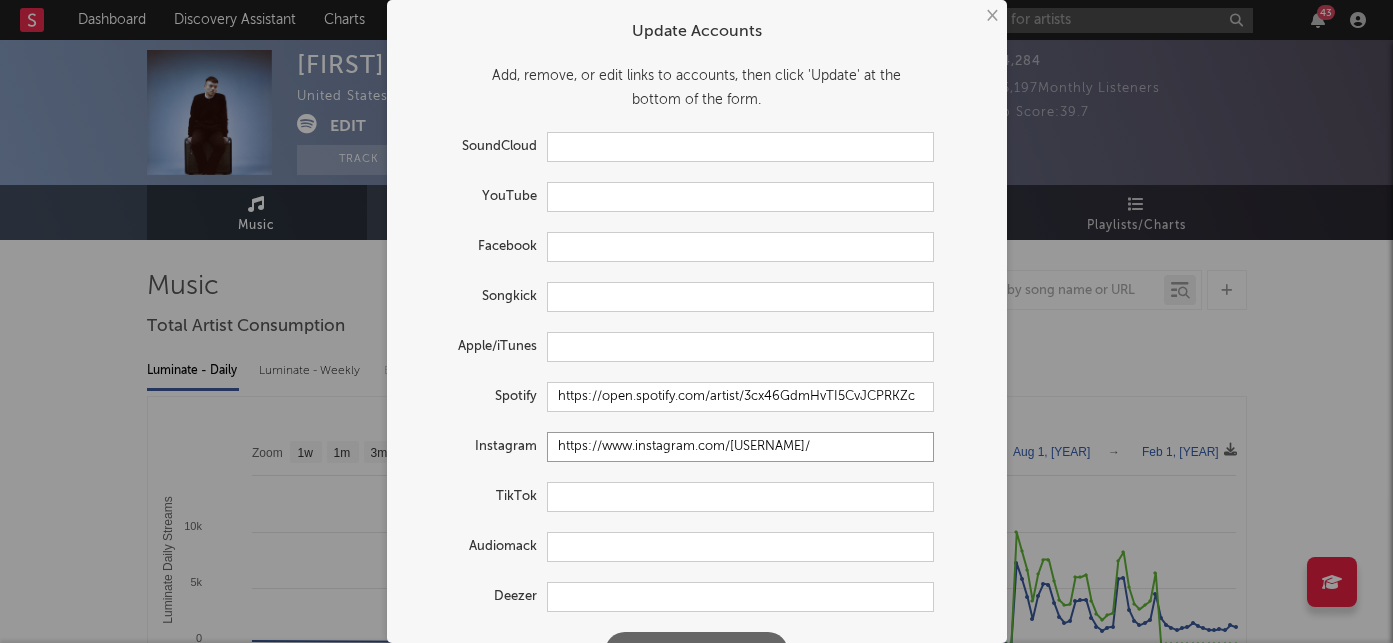 type on "https://www.instagram.com/[USERNAME]/" 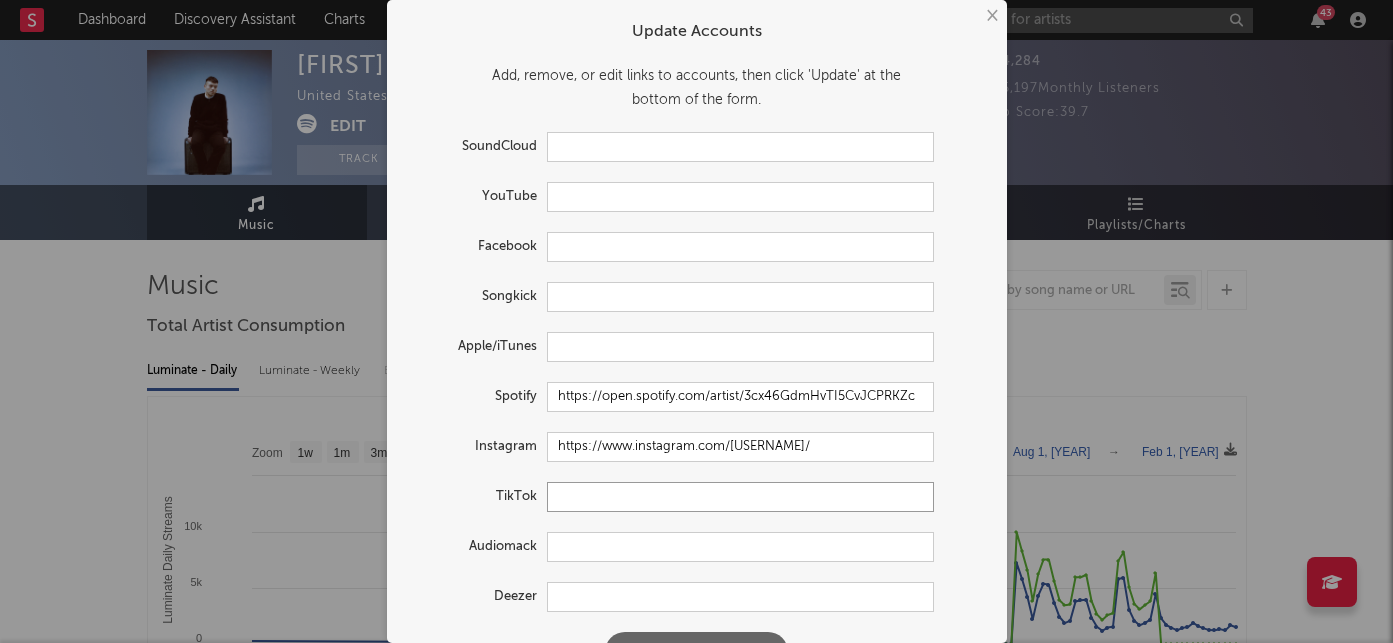 click at bounding box center [740, 497] 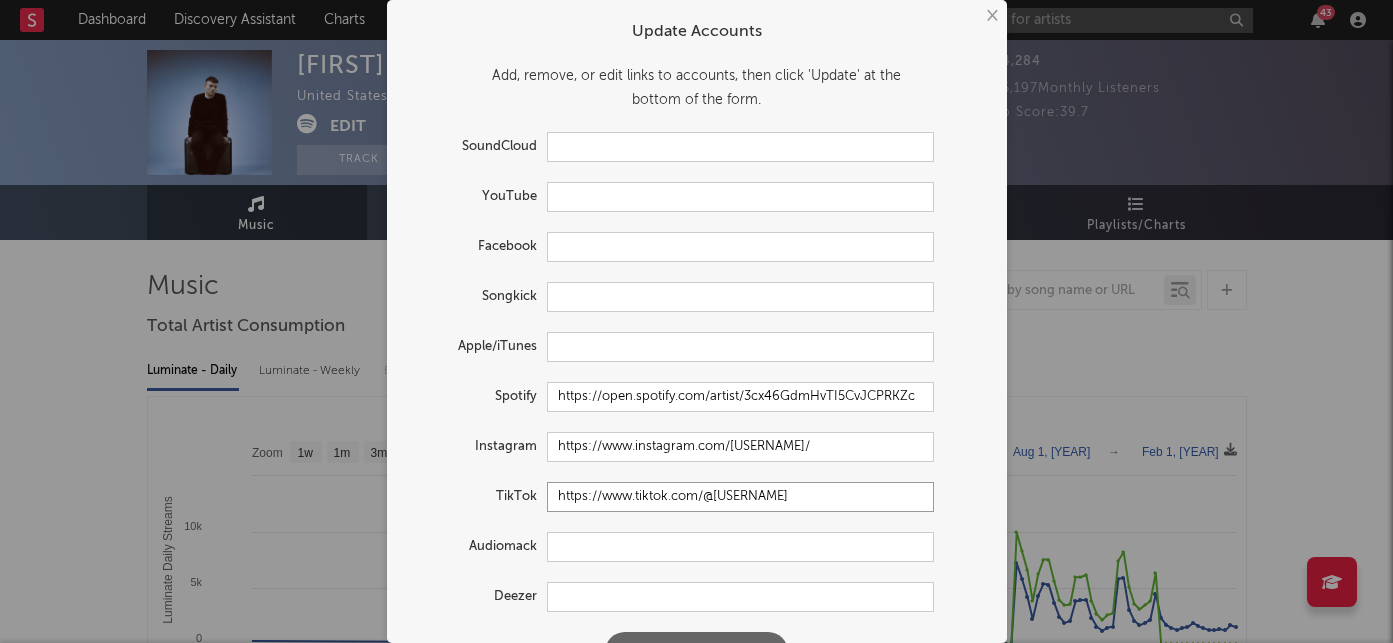 scroll, scrollTop: 49, scrollLeft: 0, axis: vertical 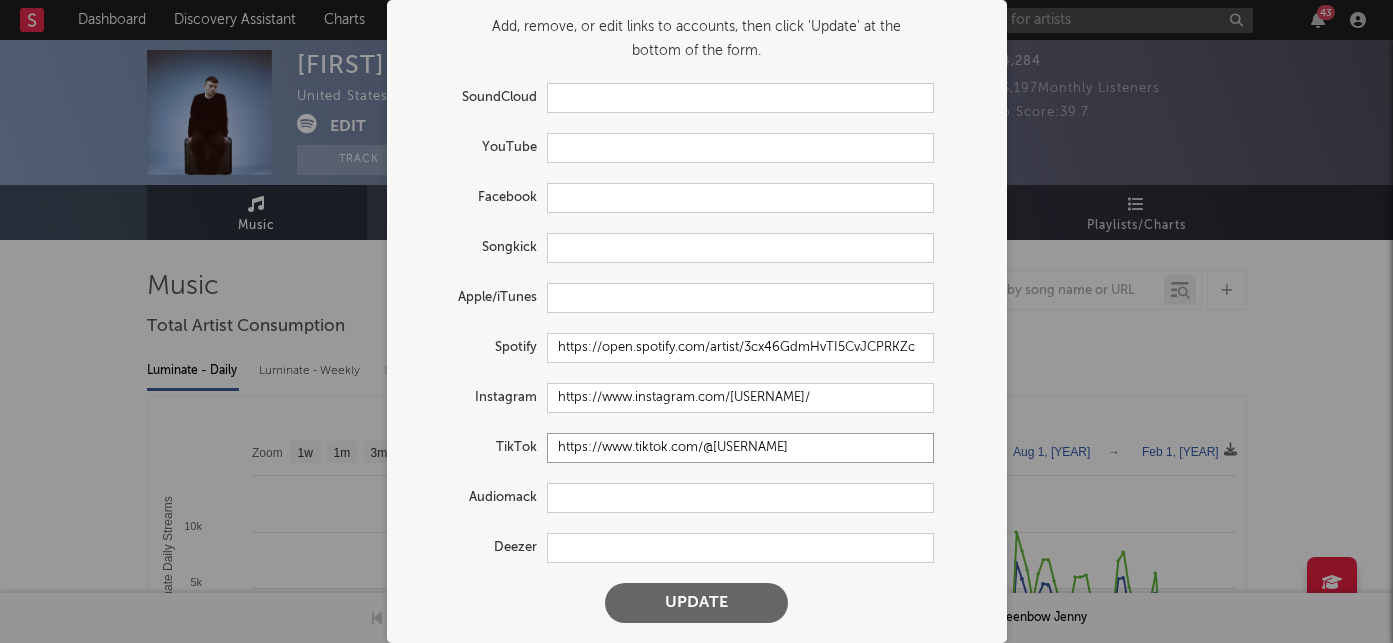 type on "https://www.tiktok.com/@[USERNAME]" 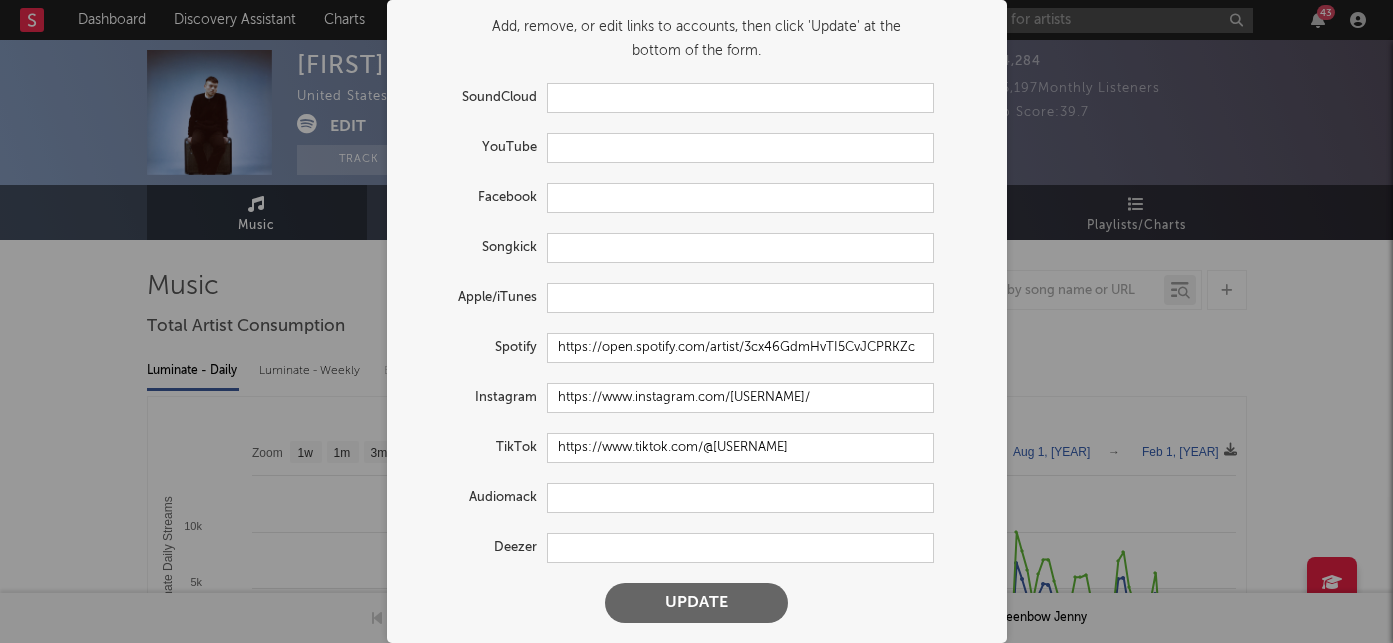 click on "Update" at bounding box center [696, 603] 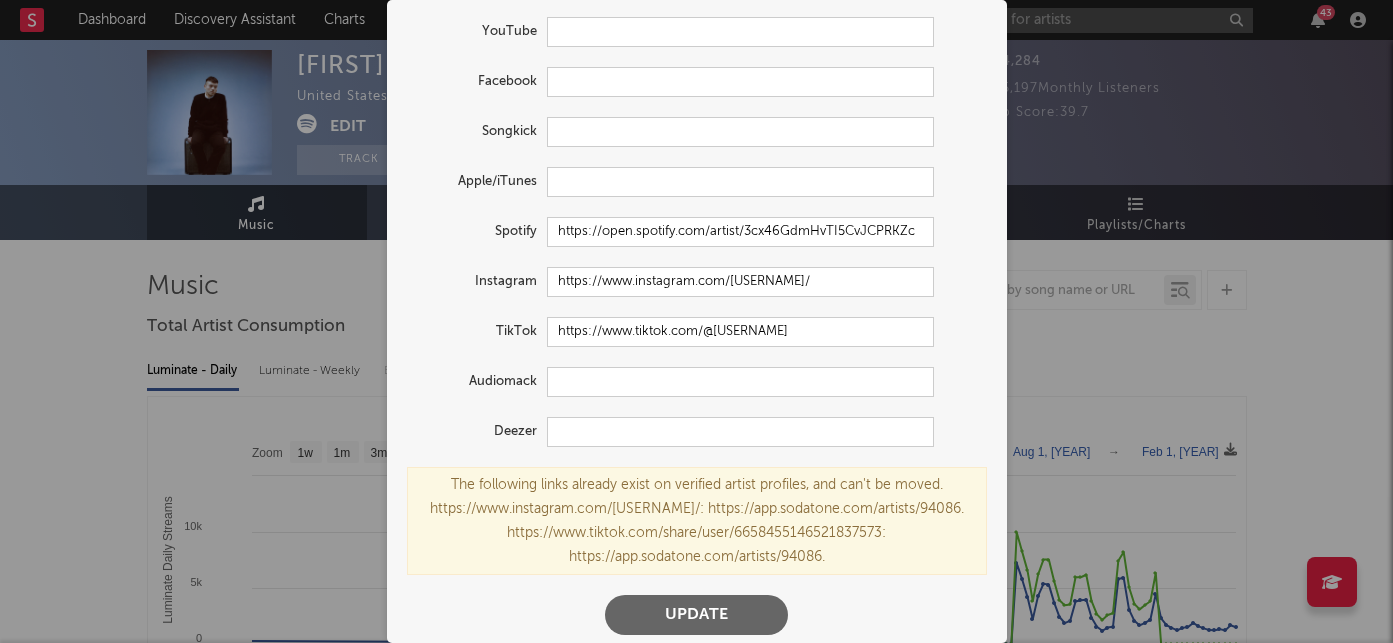 scroll, scrollTop: 177, scrollLeft: 0, axis: vertical 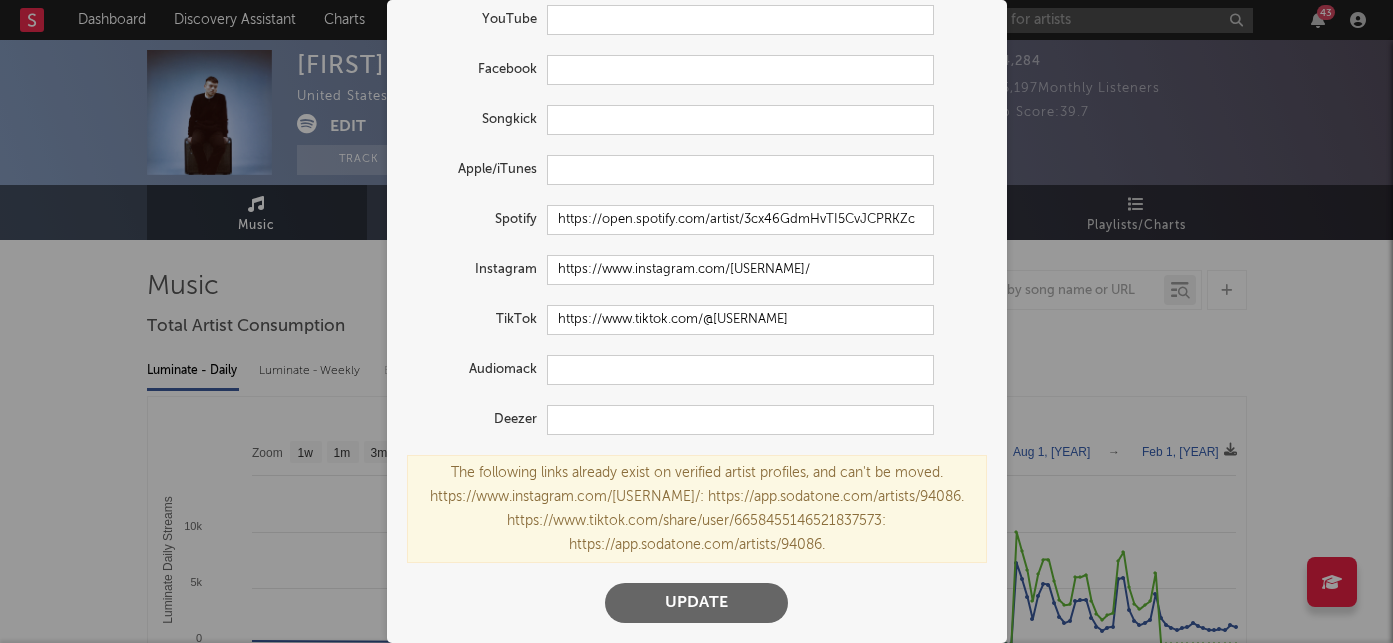click on "× Update Accounts Add, remove, or edit links to accounts, then click 'Update' at the bottom of the form. SoundCloud YouTube Facebook Songkick Apple/iTunes Spotify https://open.spotify.com/artist/3cx46GdmHvTI5CvJCPRKZc Instagram https://www.instagram.com/[USERNAME]/ TikTok https://www.tiktok.com/@[USERNAME] Audiomack Deezer The following links already exist on verified artist profiles, and can't be moved. https://www.instagram.com/[USERNAME]/: https://app.sodatone.com/artists/94086. https://www.tiktok.com/share/user/6658455146521837573: https://app.sodatone.com/artists/94086. Update" at bounding box center [696, 321] 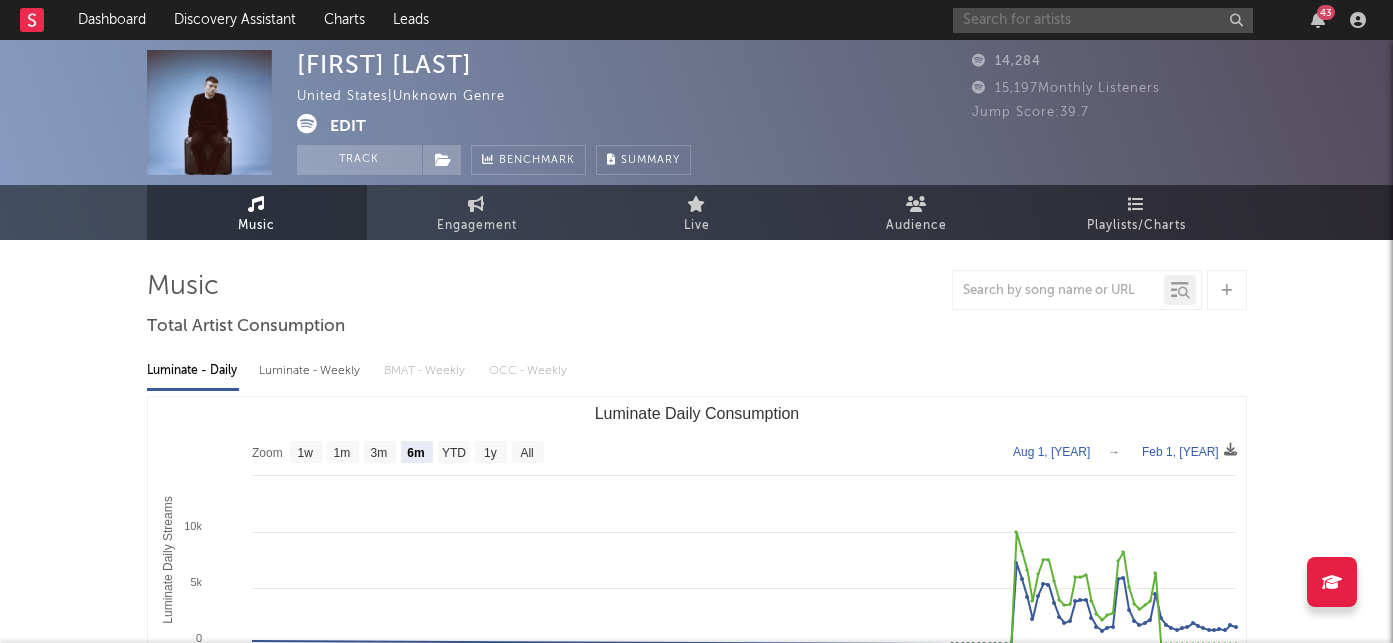 click at bounding box center (1103, 20) 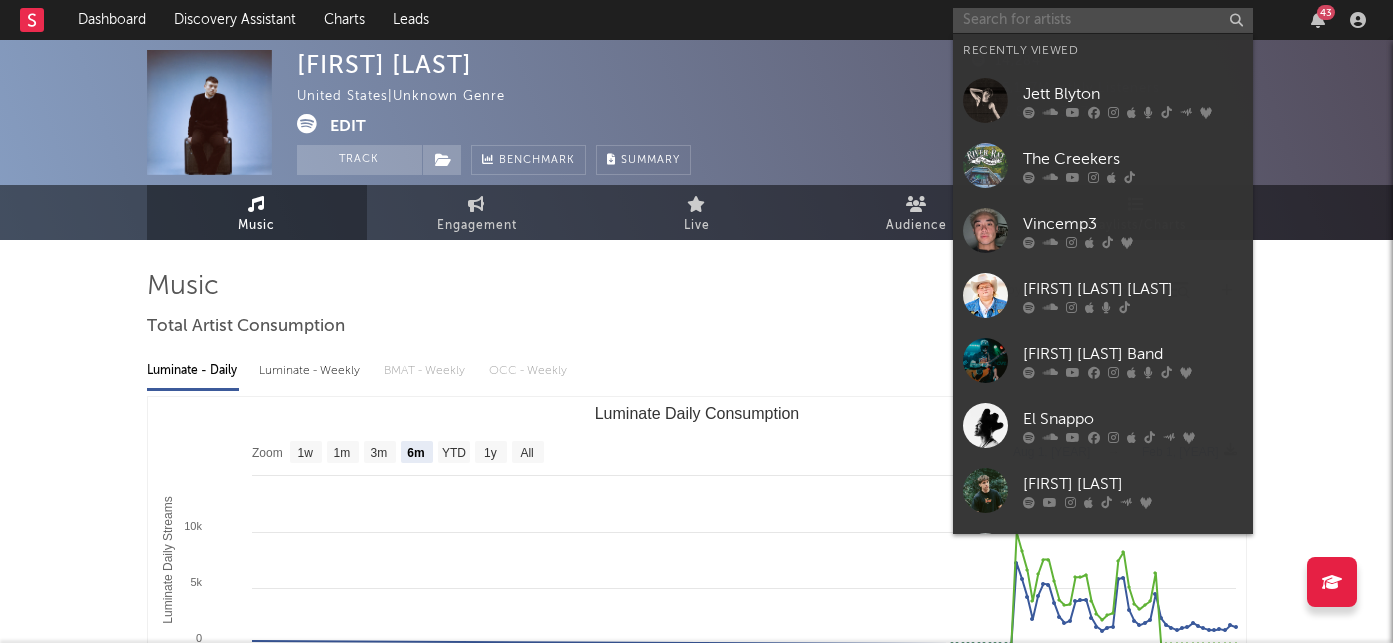 click at bounding box center [1103, 20] 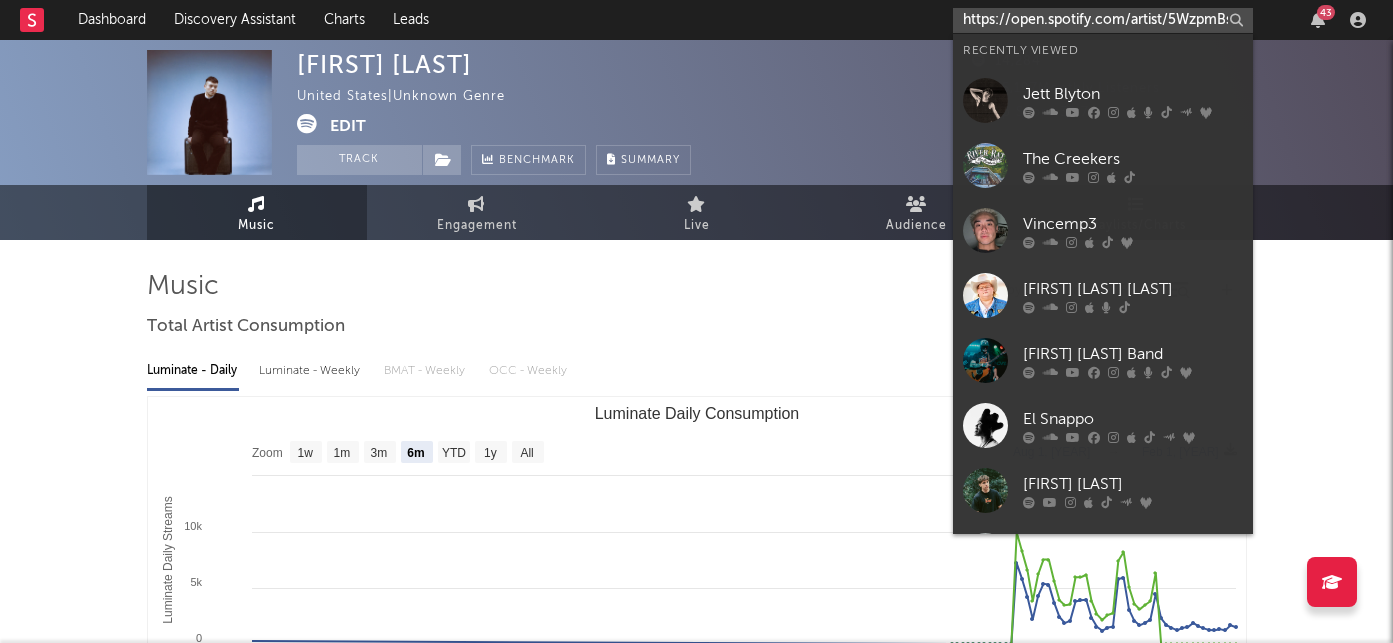 scroll, scrollTop: 0, scrollLeft: 334, axis: horizontal 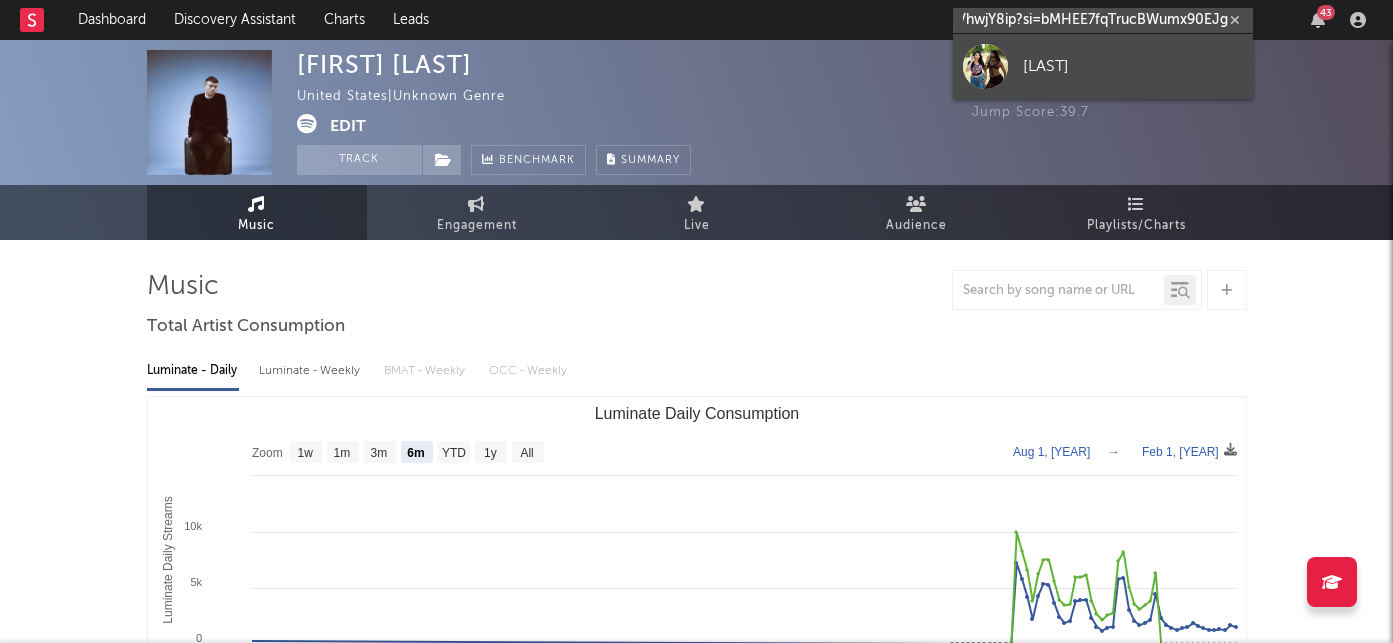 type on "https://open.spotify.com/artist/5WzpmBsyrboZTyVhwjY8ip?si=bMHEE7fqTrucBWumx90EJg" 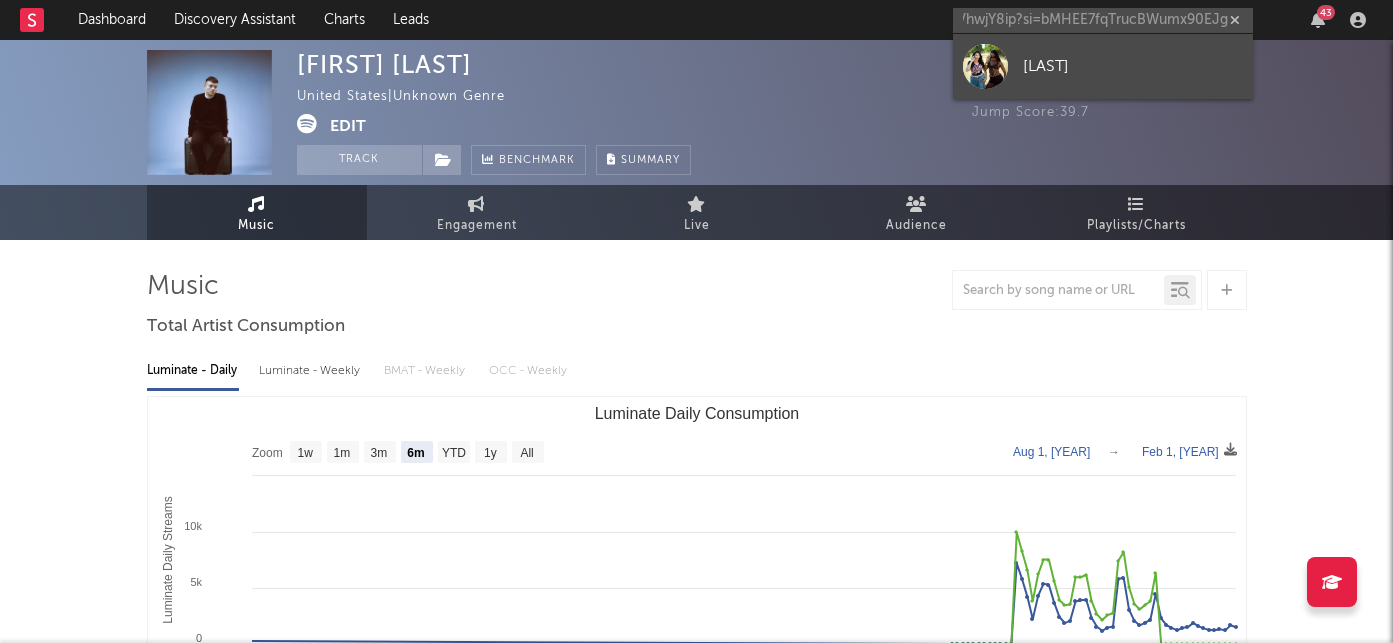 scroll, scrollTop: 0, scrollLeft: 0, axis: both 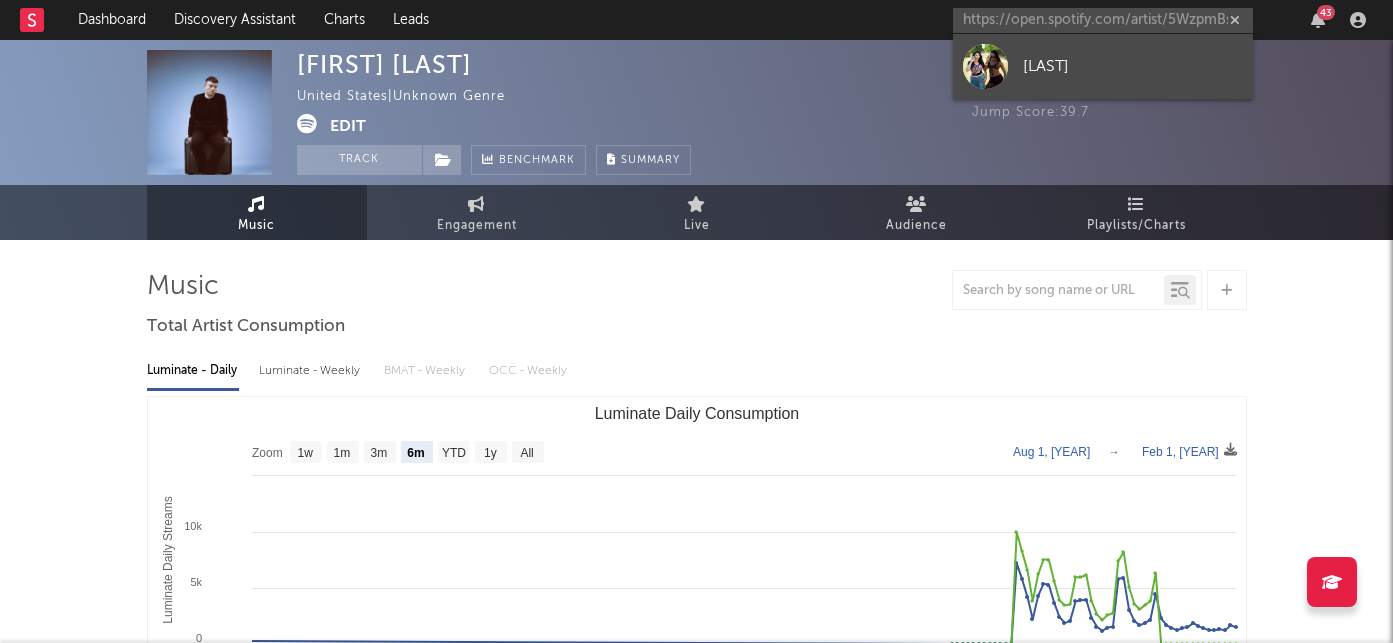 click on "[LAST]" at bounding box center [1133, 66] 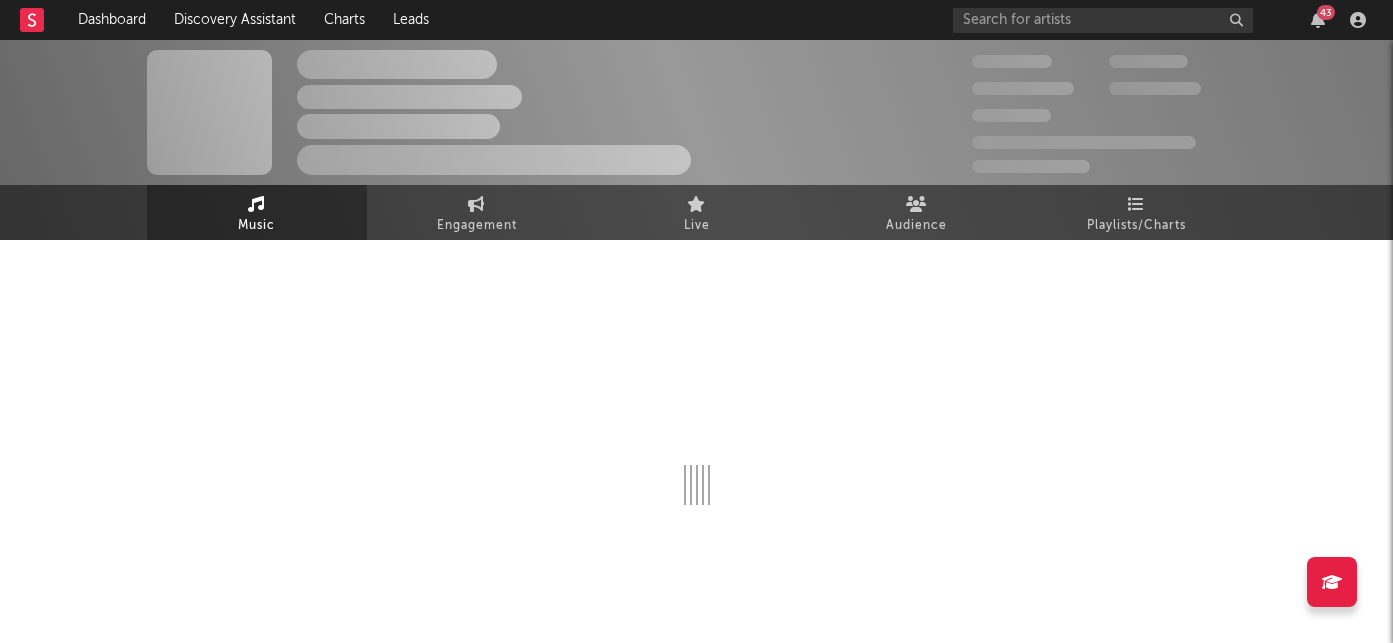 select on "1w" 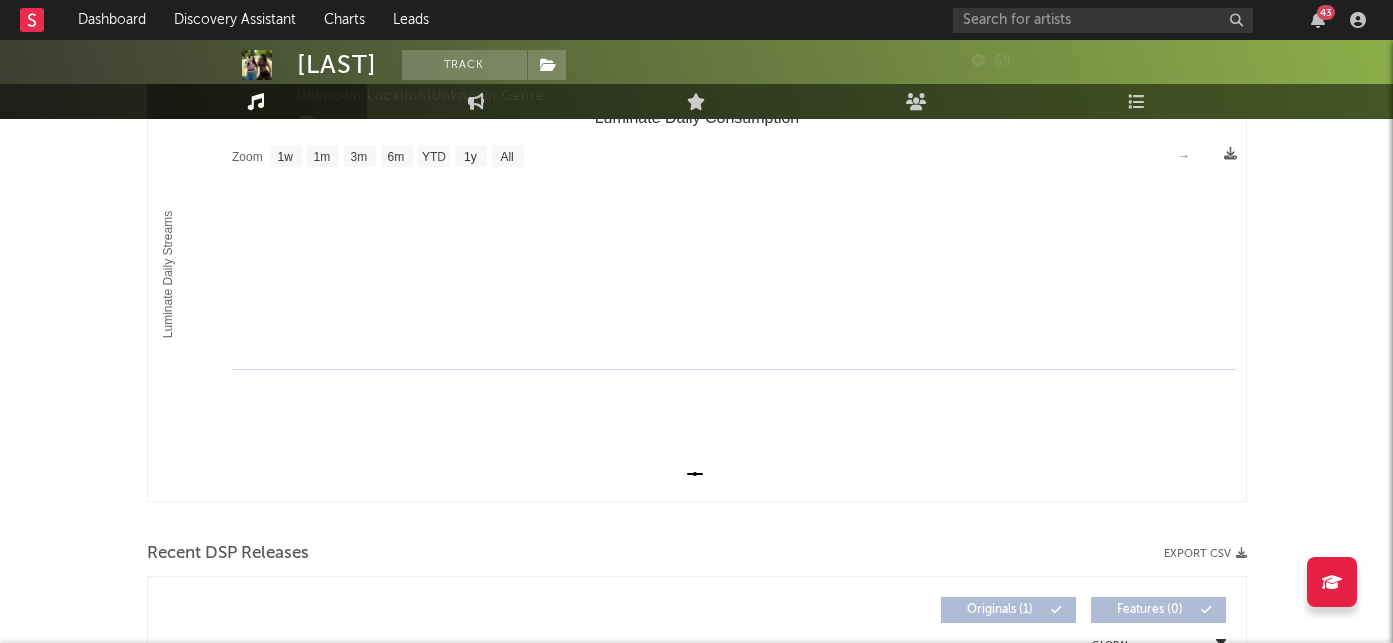 scroll, scrollTop: 0, scrollLeft: 0, axis: both 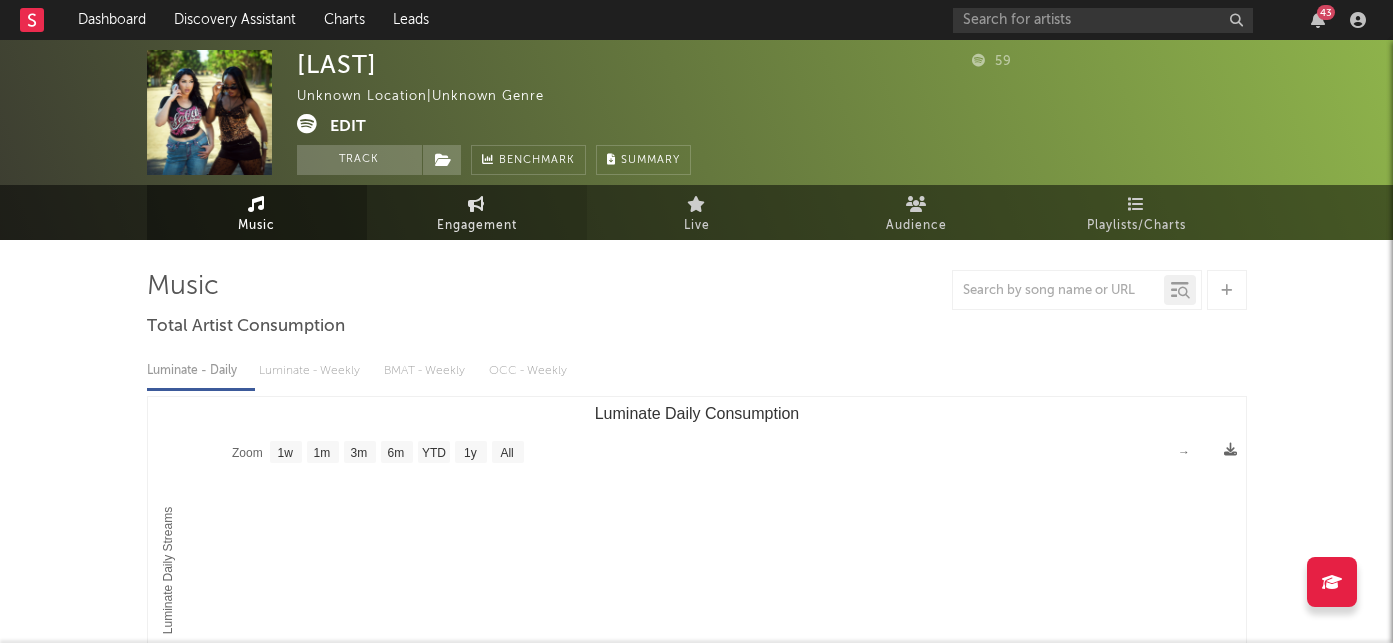 click on "Engagement" at bounding box center (477, 226) 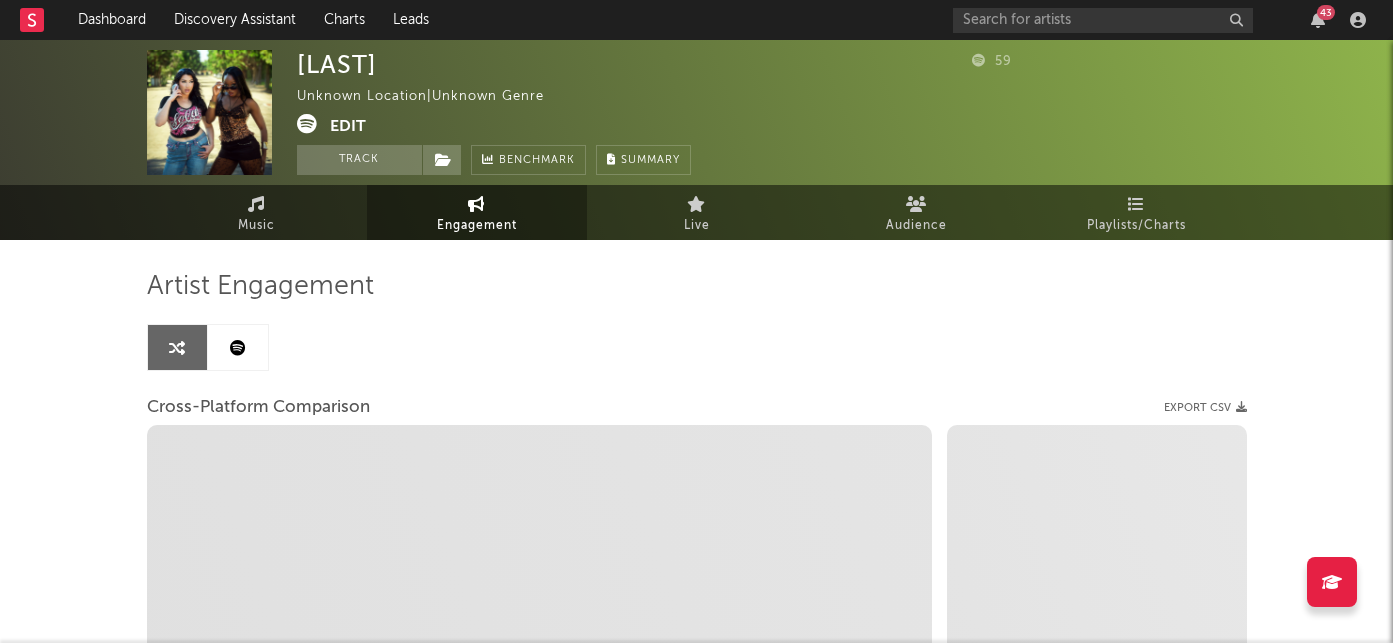 select on "1m" 